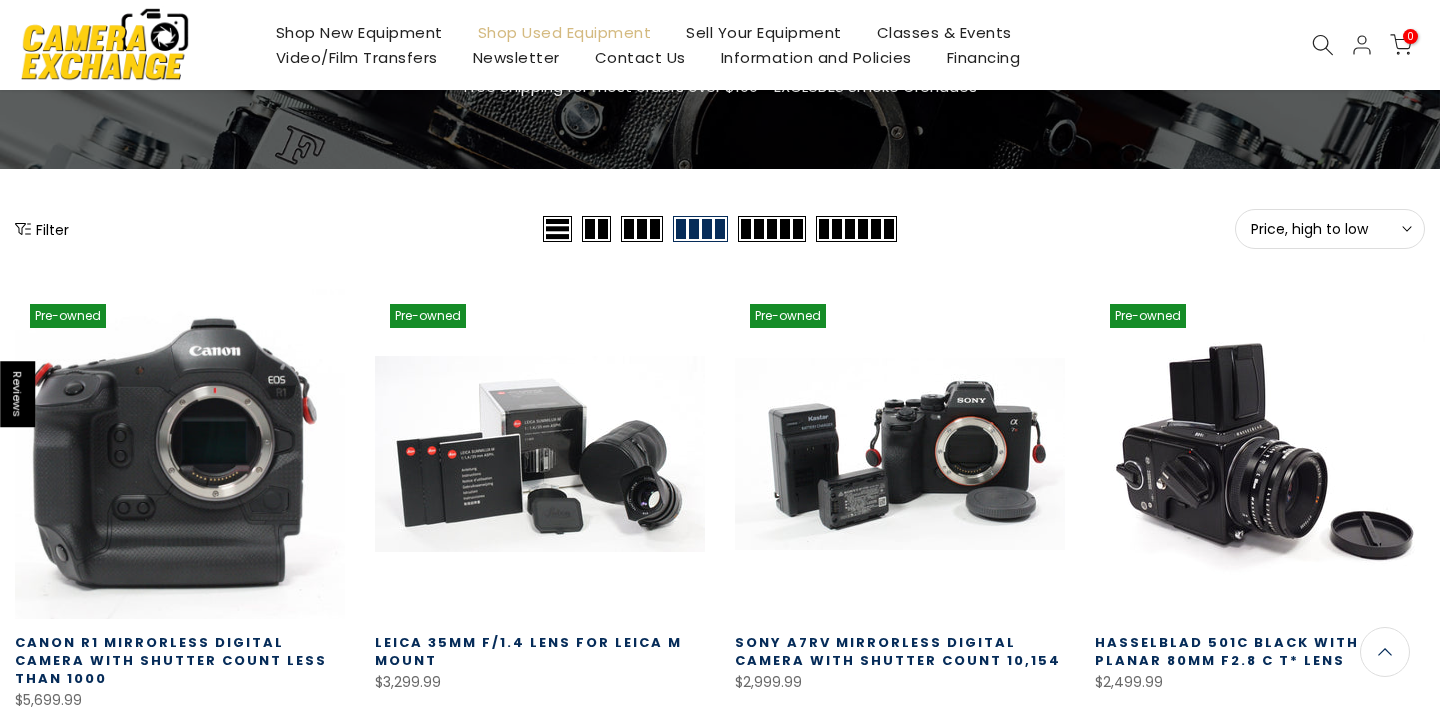 scroll, scrollTop: 161, scrollLeft: 0, axis: vertical 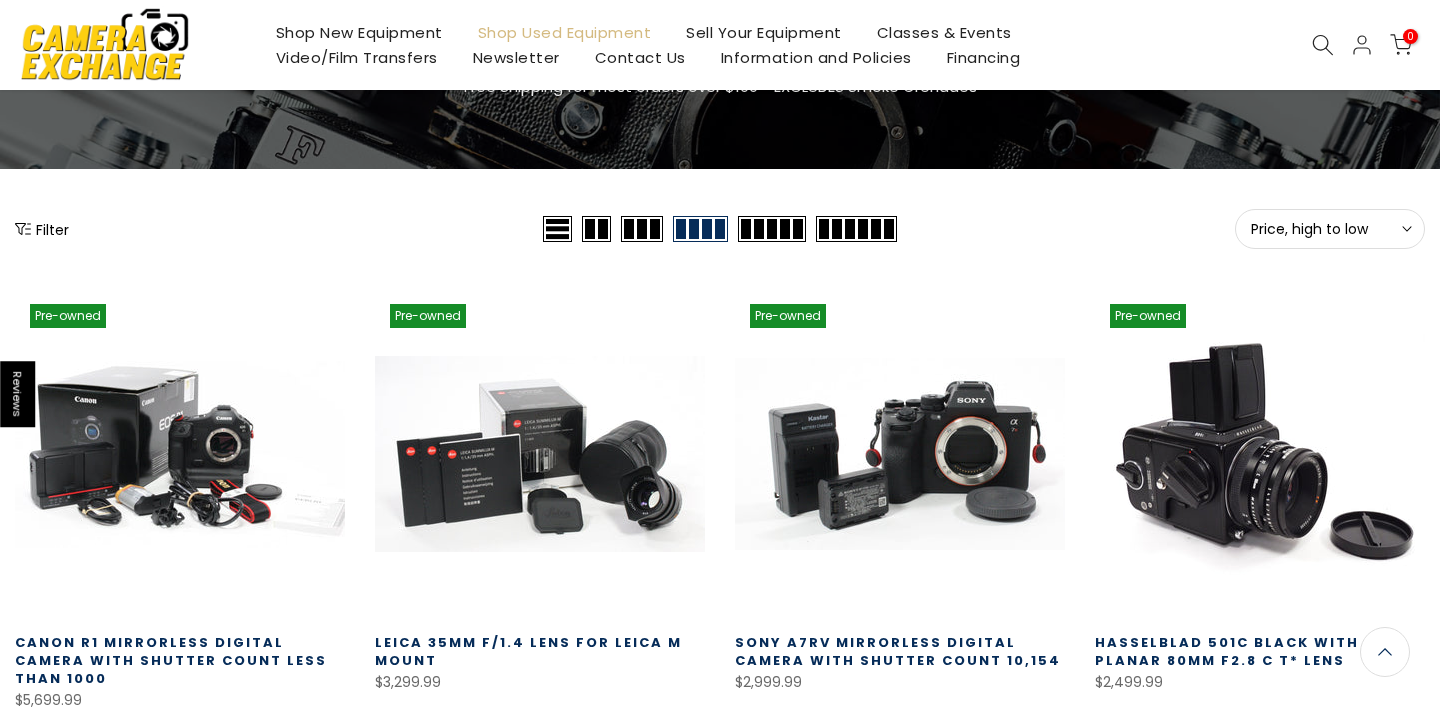 click on "Filter" at bounding box center (42, 229) 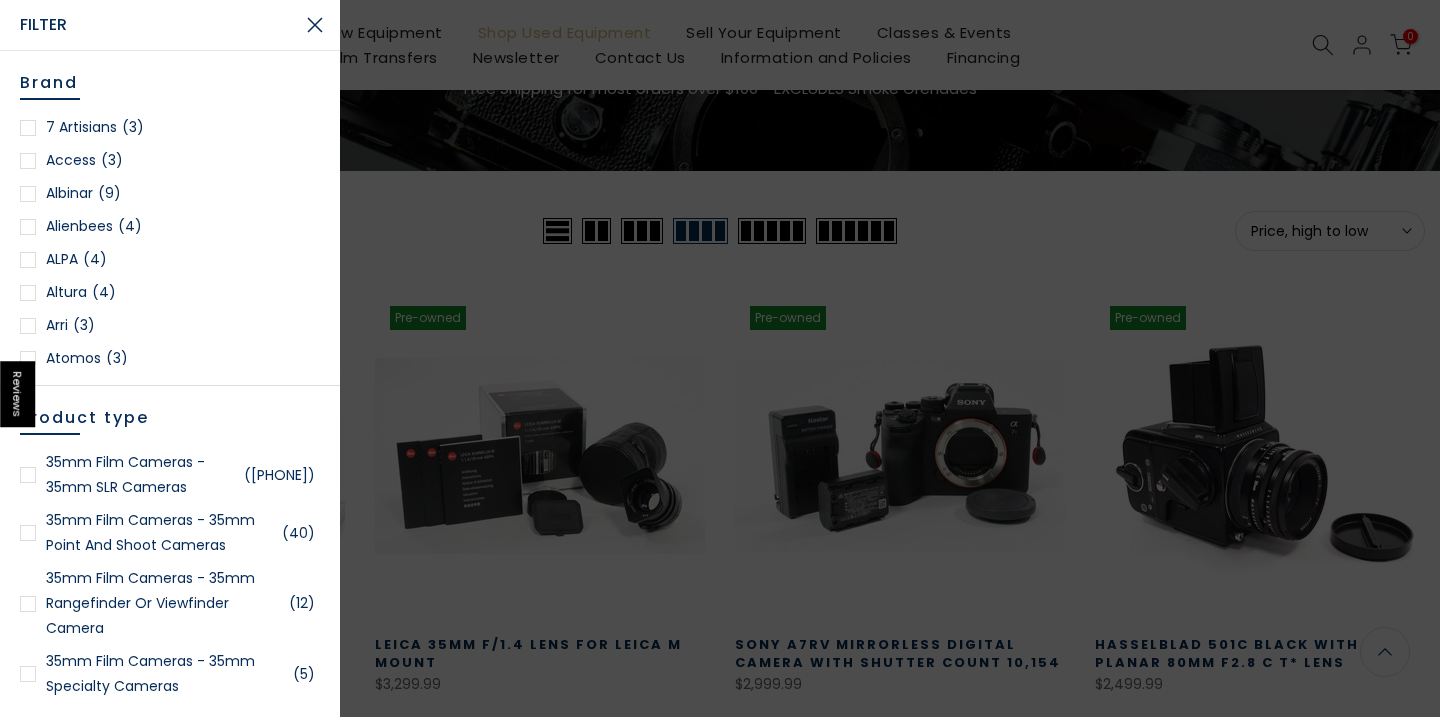 scroll, scrollTop: 163, scrollLeft: 0, axis: vertical 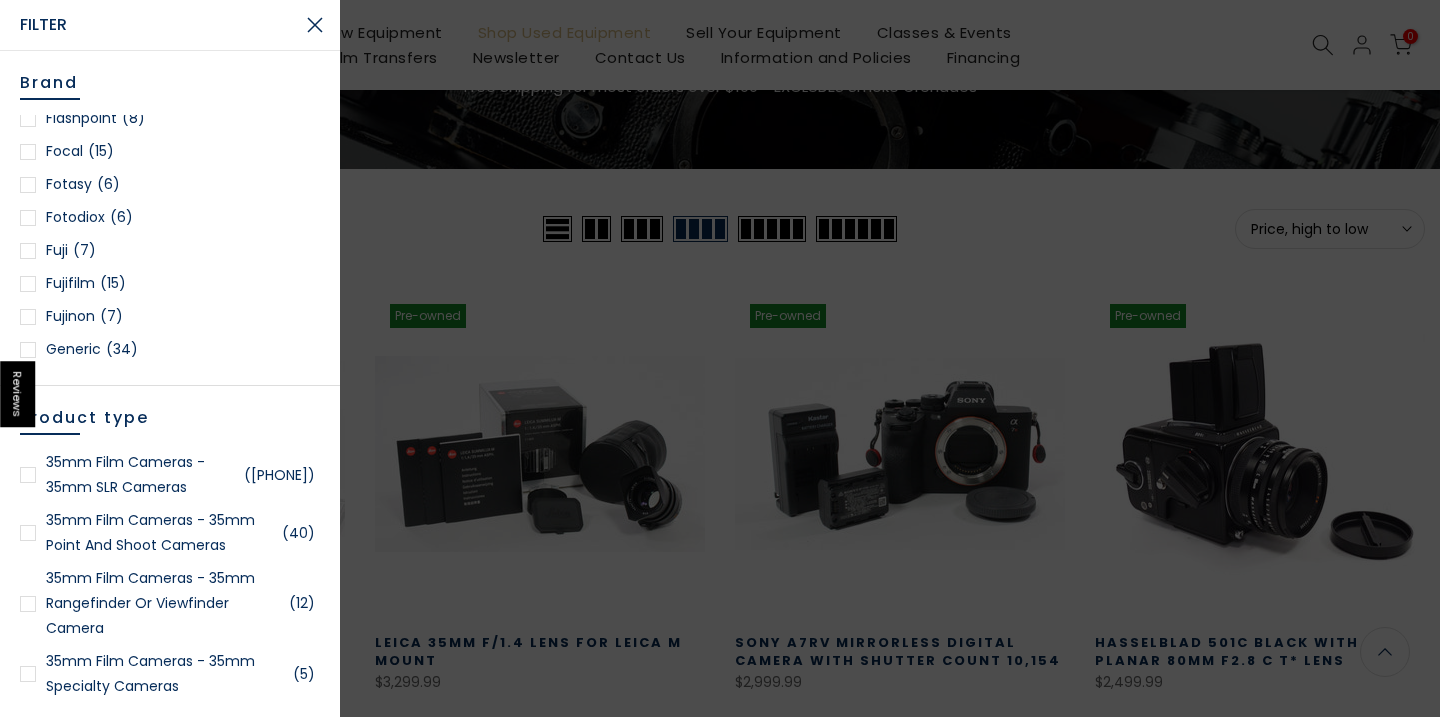 click on "Fujifilm (15)" at bounding box center [170, 283] 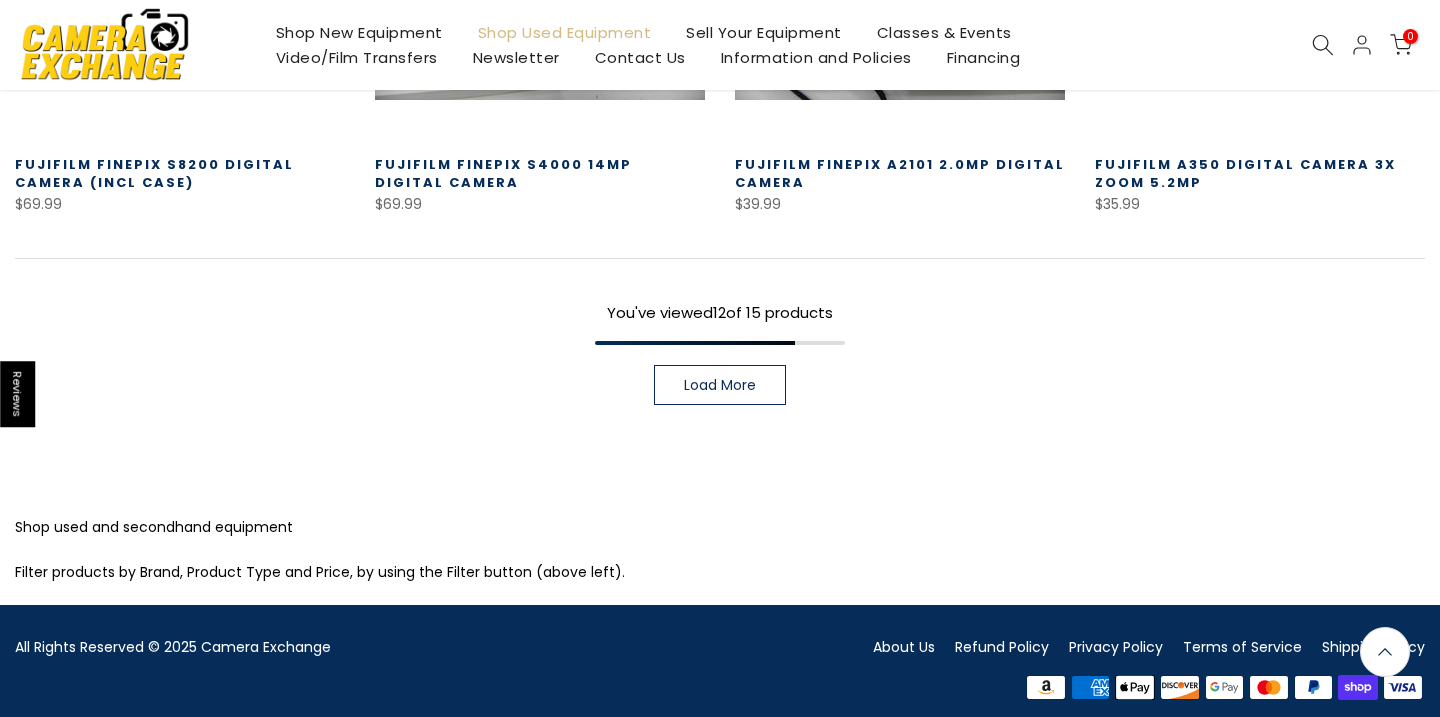 scroll, scrollTop: 1630, scrollLeft: 0, axis: vertical 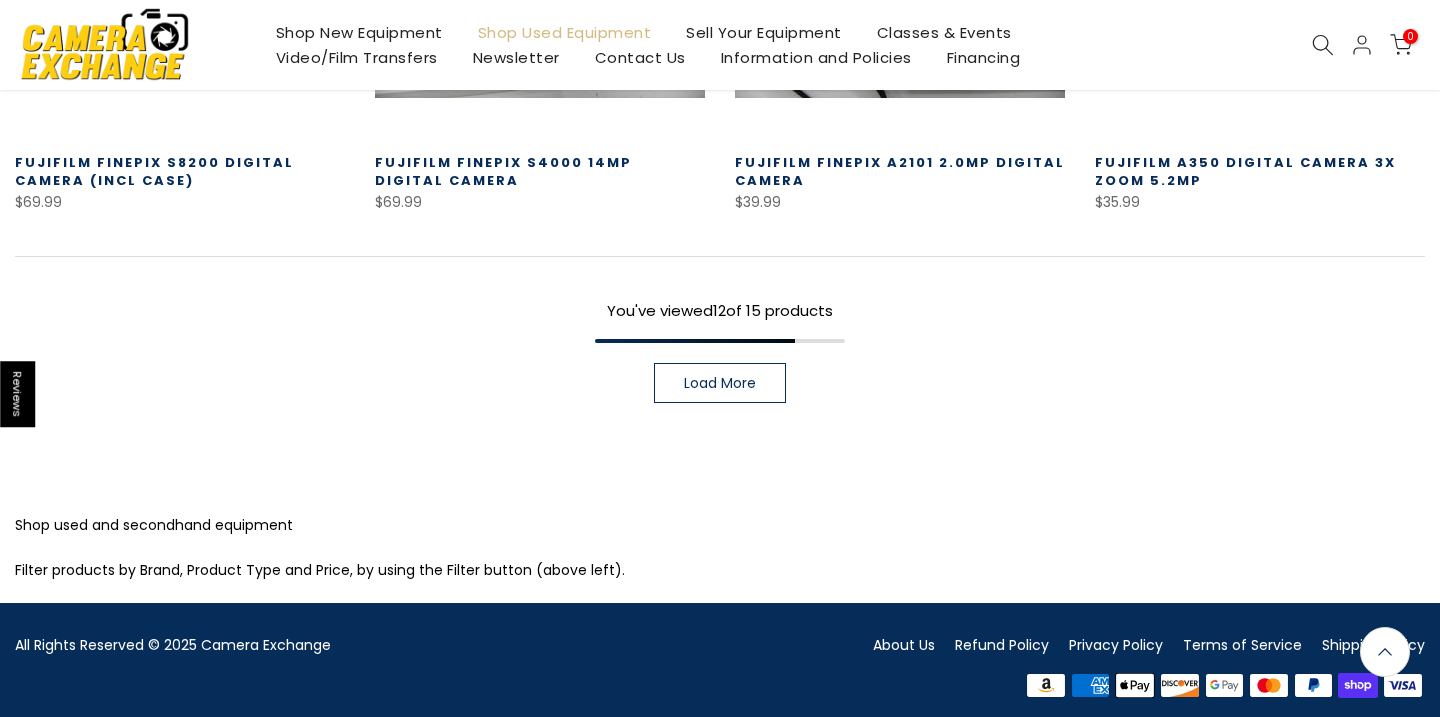 click on "Load More" at bounding box center [720, 383] 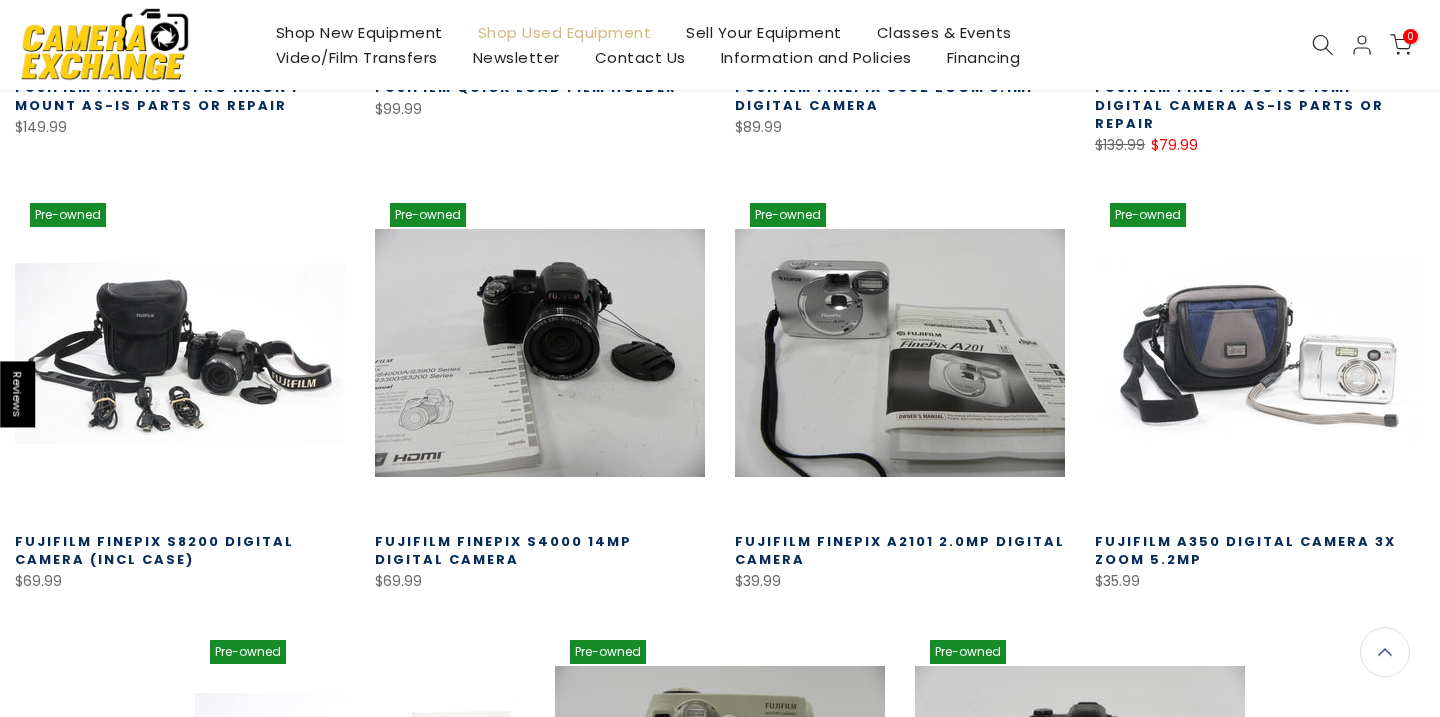 scroll, scrollTop: 1247, scrollLeft: 0, axis: vertical 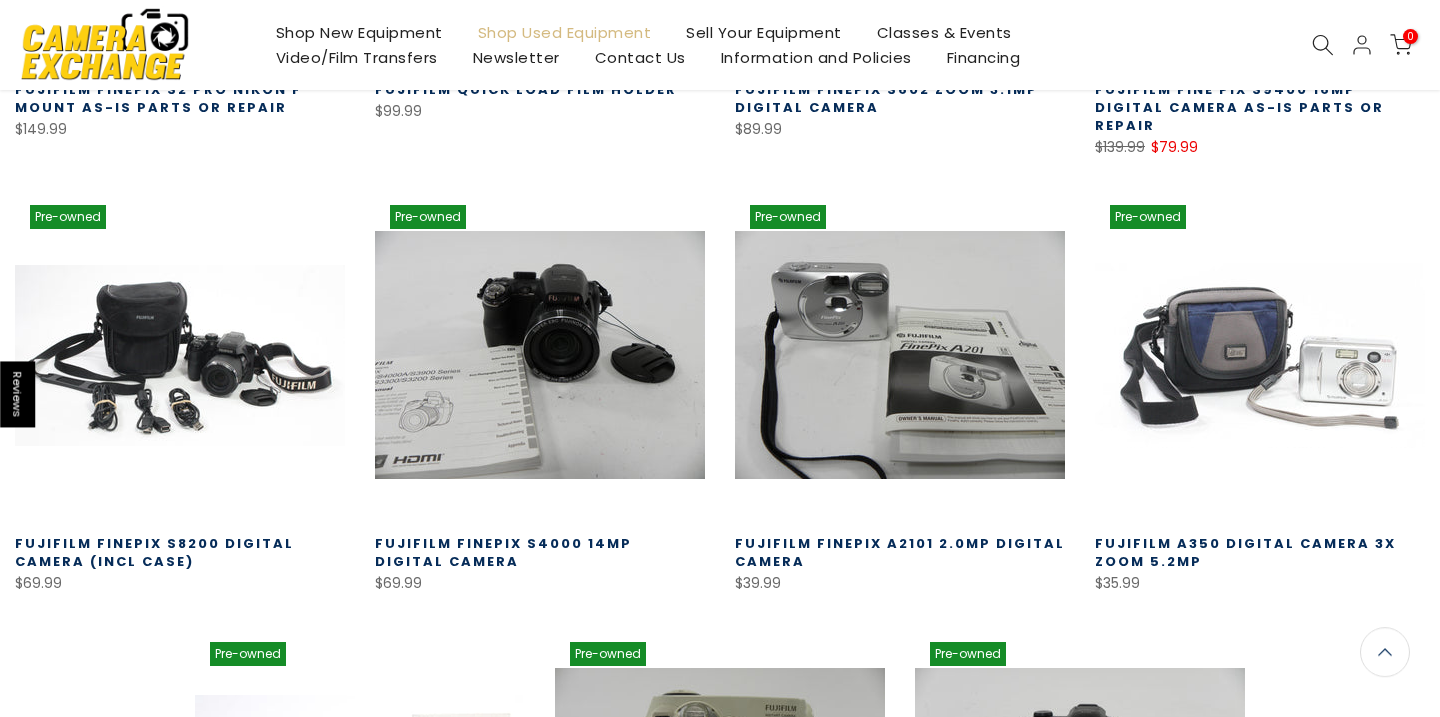 click on "Fujifilm FinePix S8200 Digital Camera (incl case)" at bounding box center [154, 552] 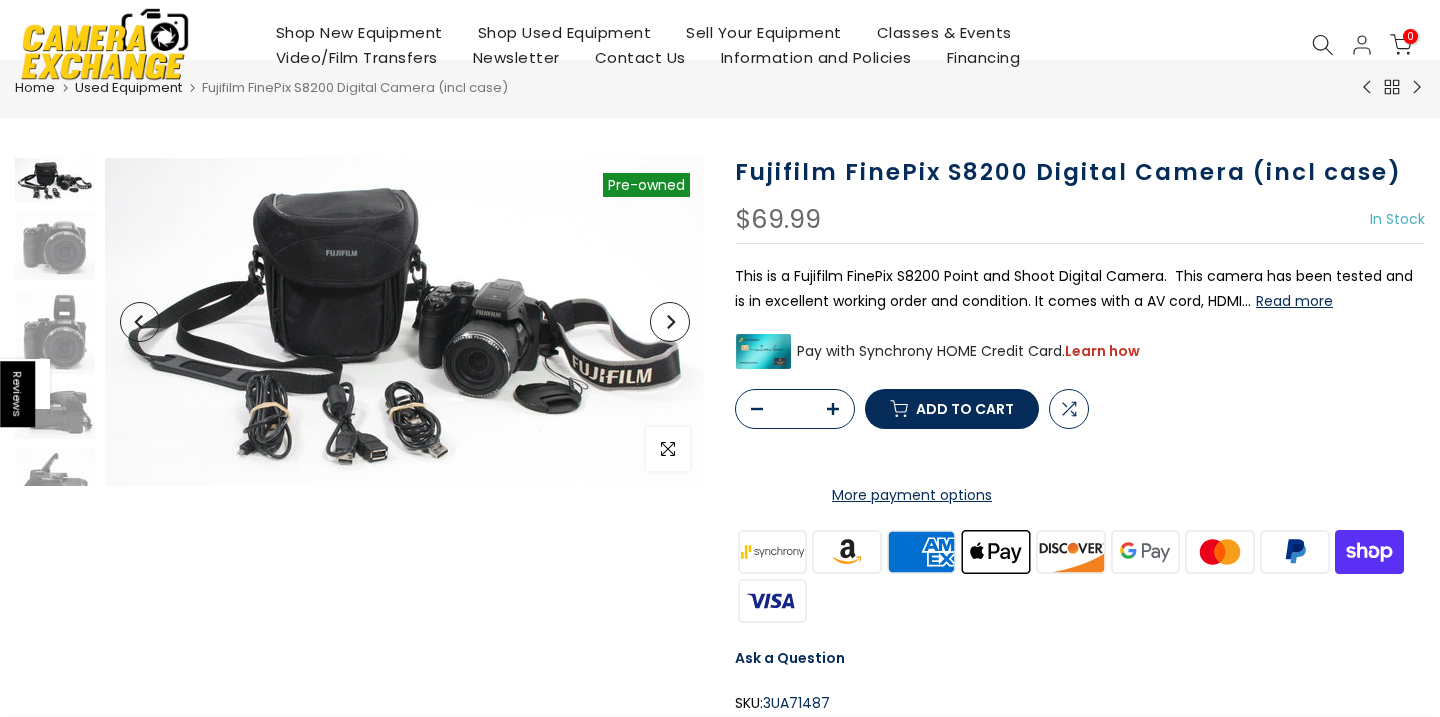 scroll, scrollTop: 0, scrollLeft: 0, axis: both 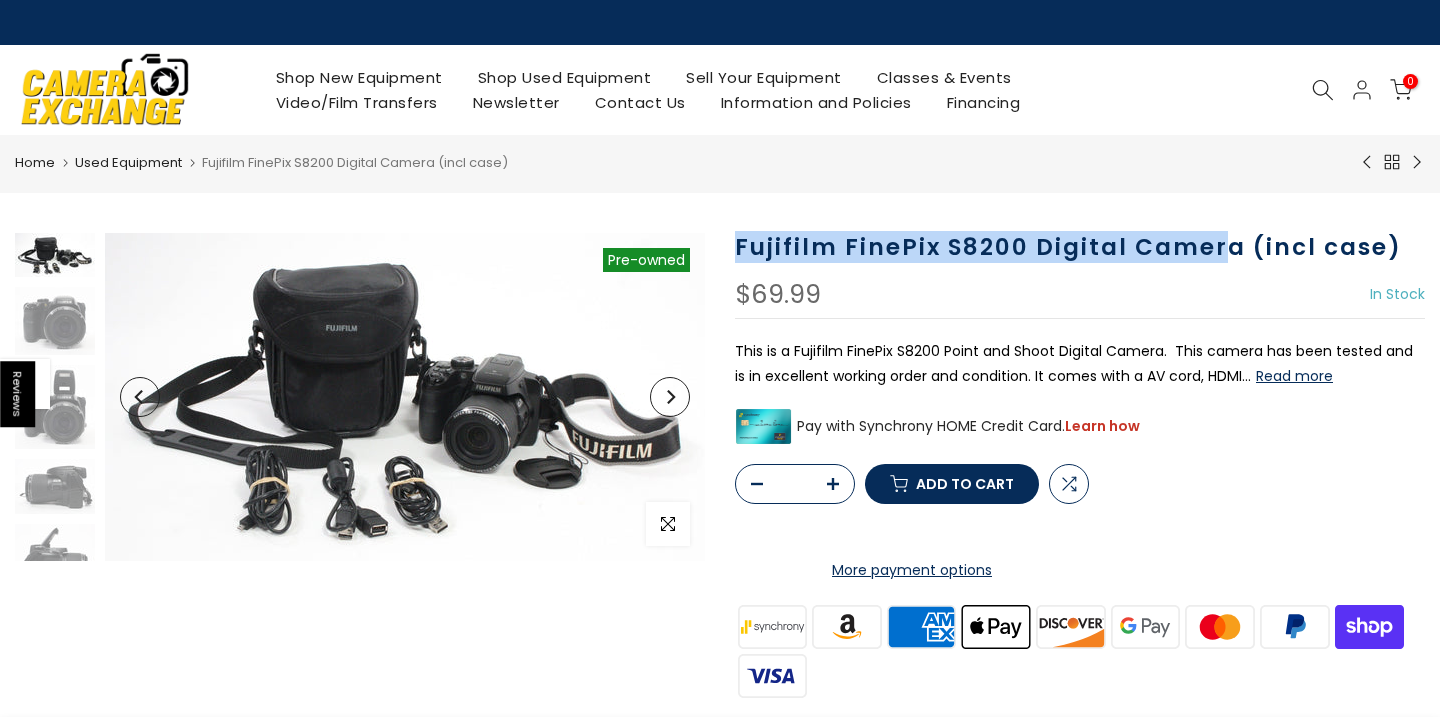 drag, startPoint x: 739, startPoint y: 244, endPoint x: 1218, endPoint y: 242, distance: 479.00418 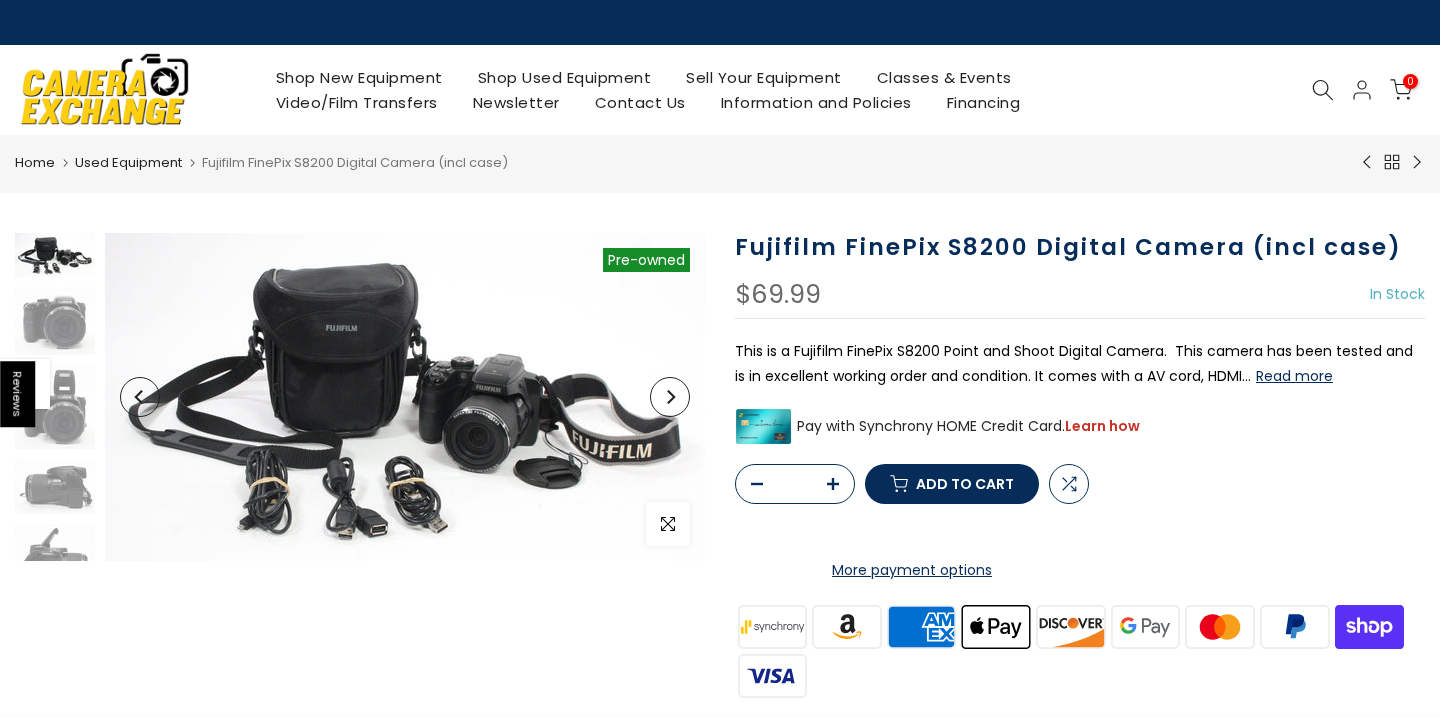 click on "Fujifilm FinePix S8200 Digital Camera (incl case)" at bounding box center [1080, 247] 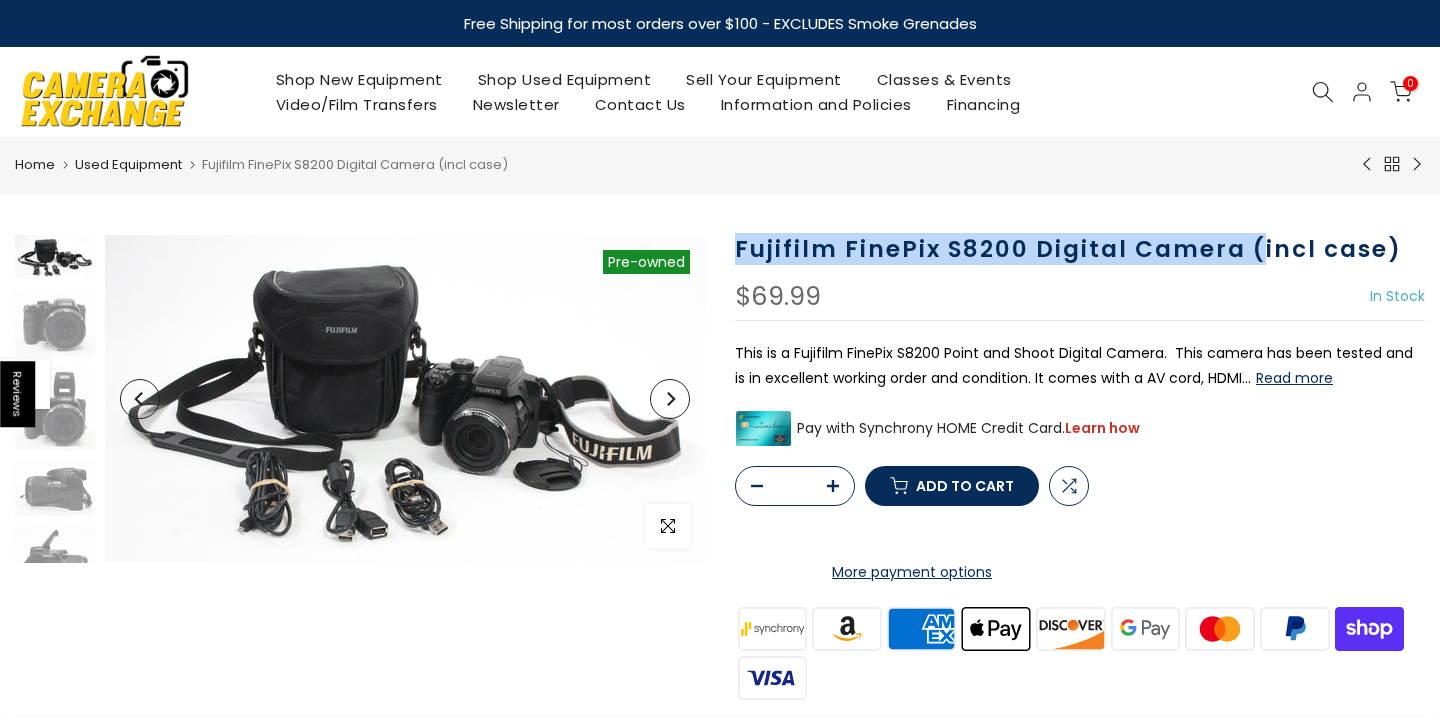 drag, startPoint x: 1245, startPoint y: 243, endPoint x: 796, endPoint y: 264, distance: 449.4908 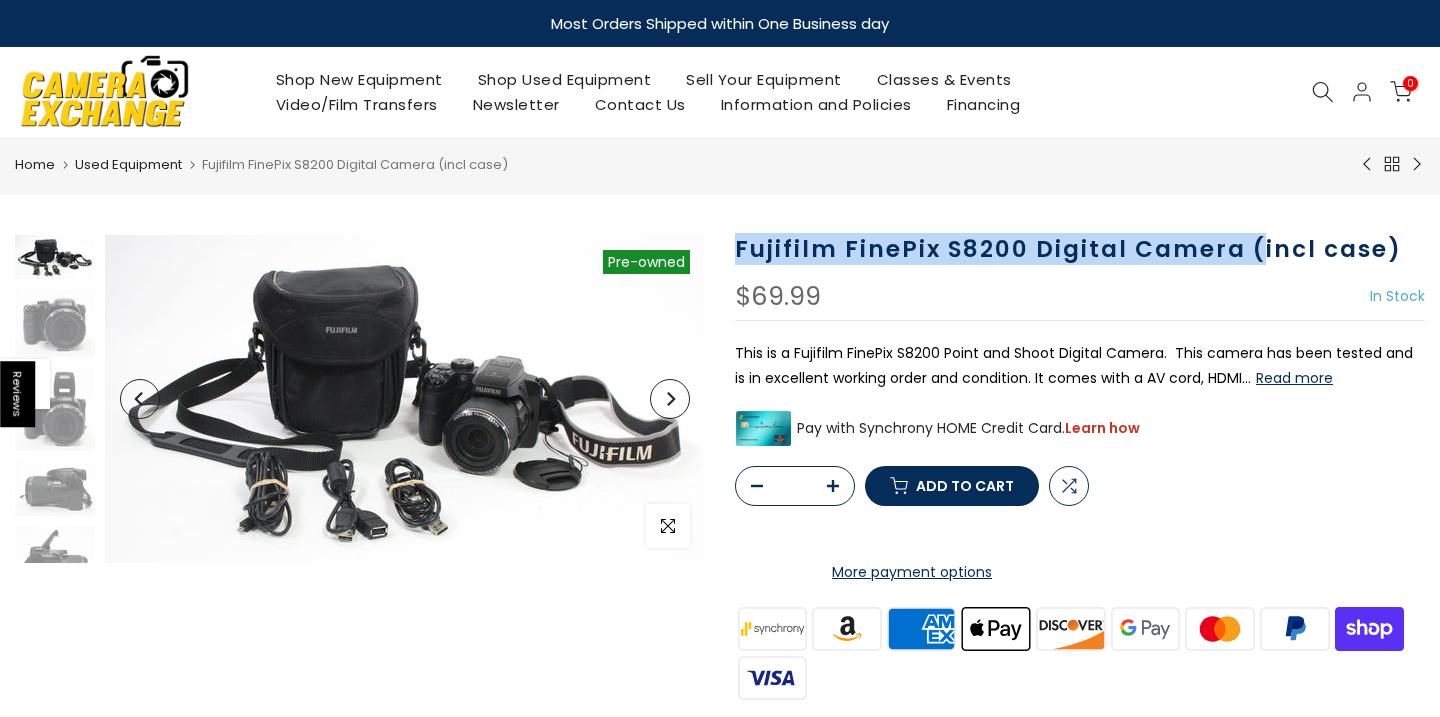 copy on "Fujifilm FinePix S8200 Digital Camera (" 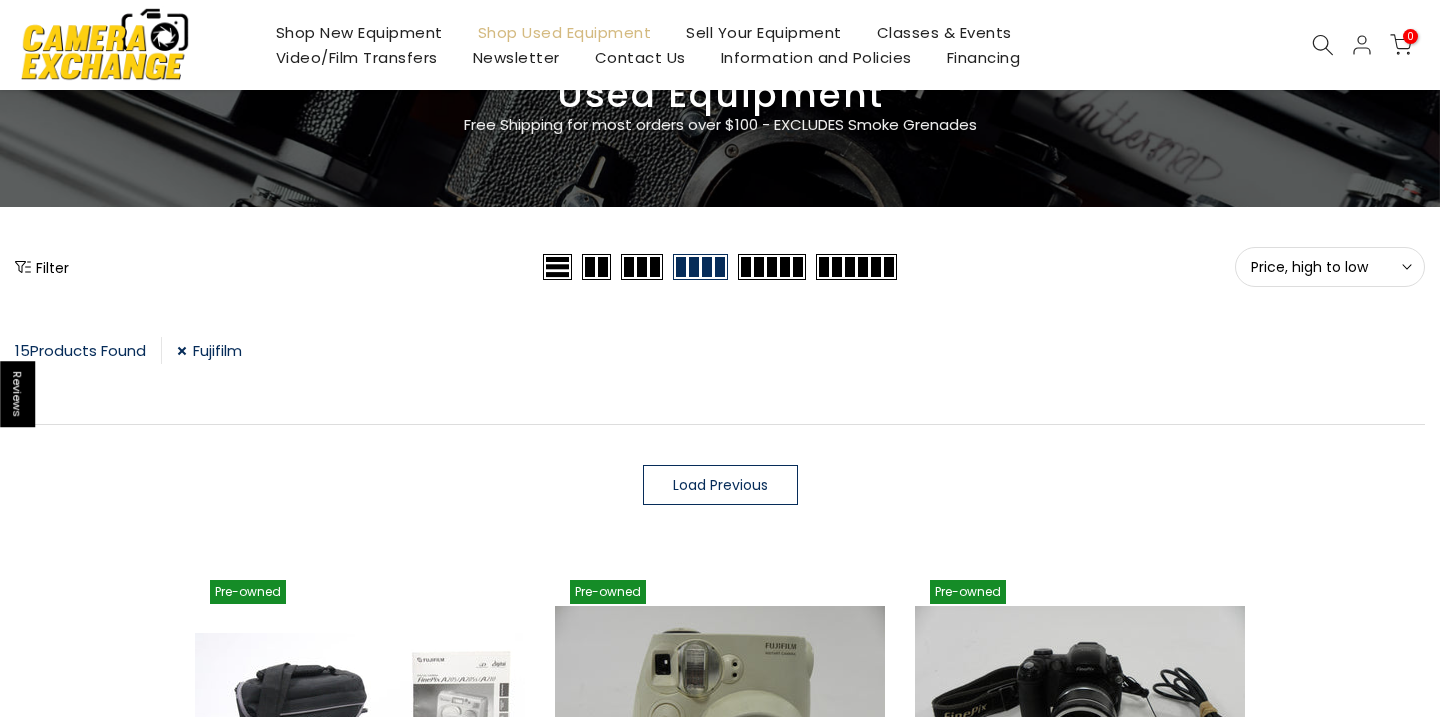 scroll, scrollTop: 147, scrollLeft: 0, axis: vertical 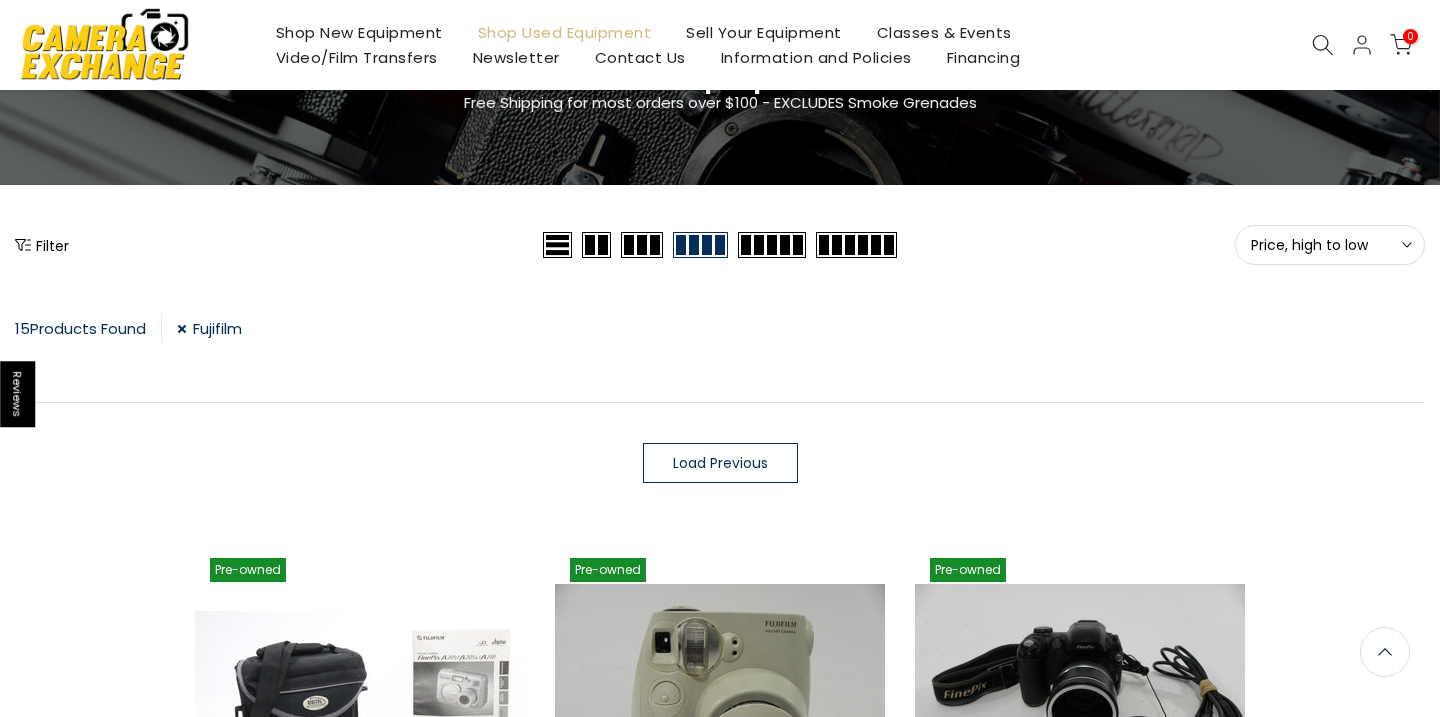 click on "Filter" at bounding box center [42, 245] 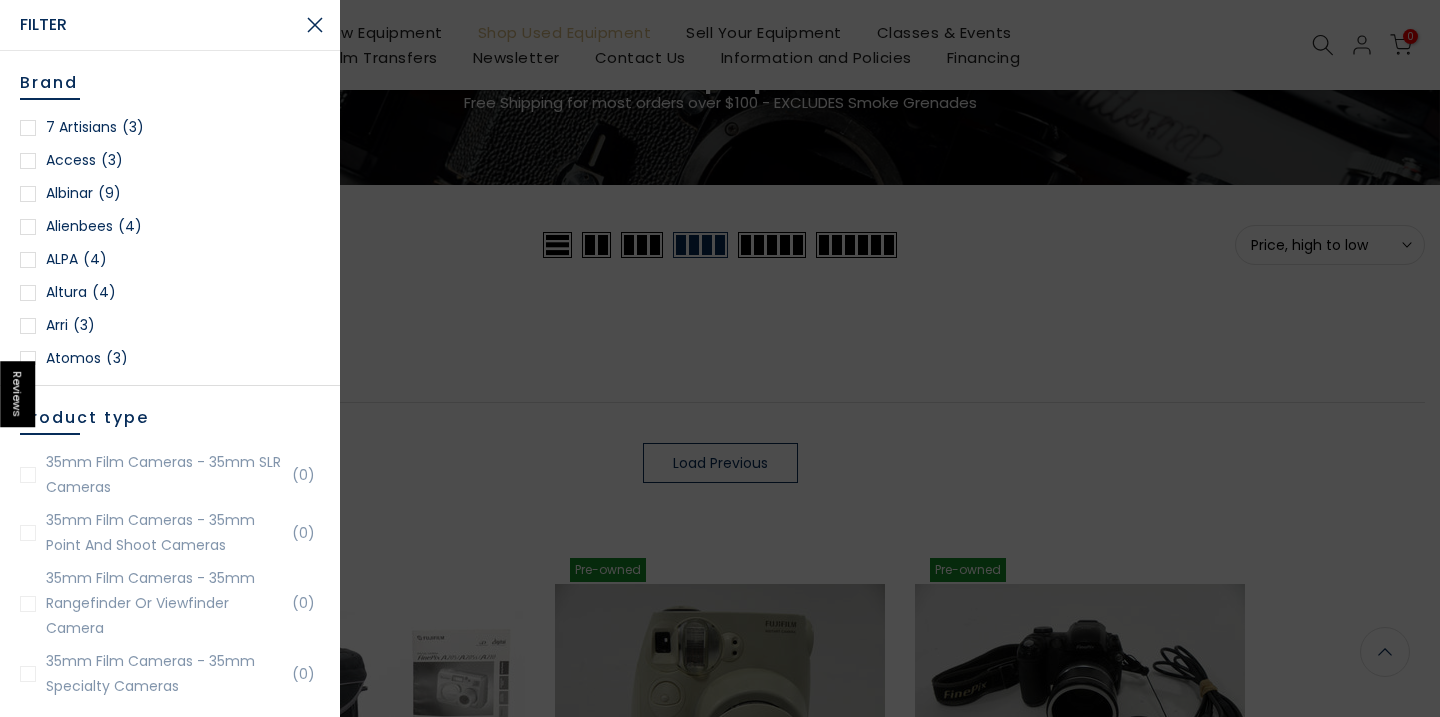 scroll, scrollTop: 145, scrollLeft: 0, axis: vertical 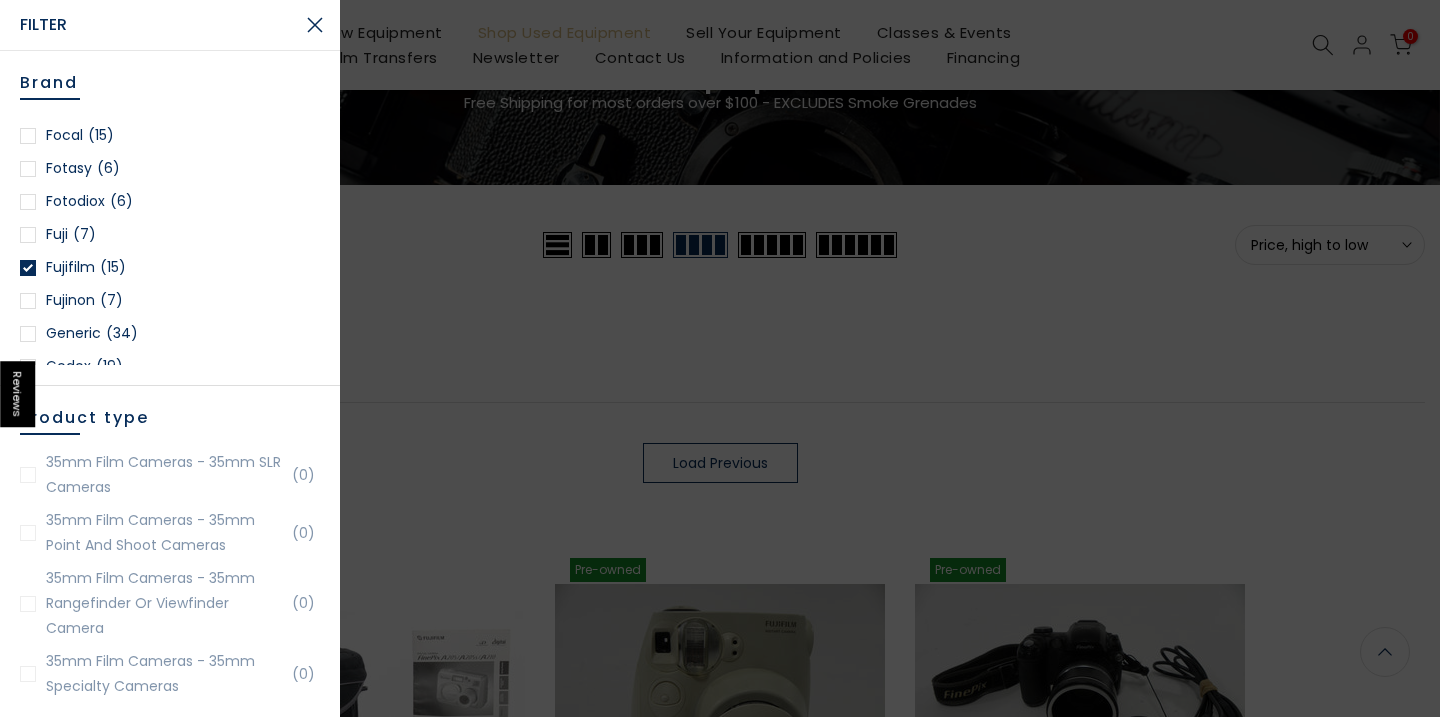 click at bounding box center (28, 235) 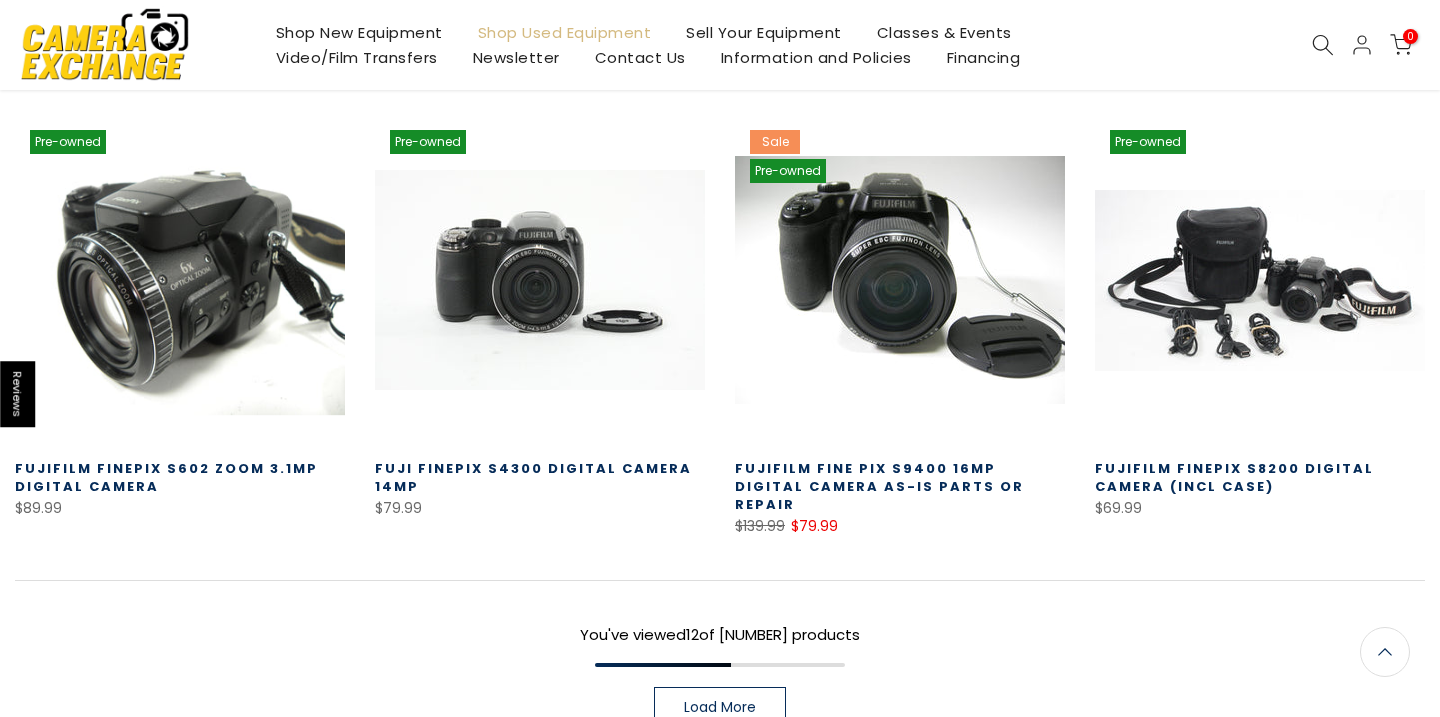 scroll, scrollTop: 1308, scrollLeft: 0, axis: vertical 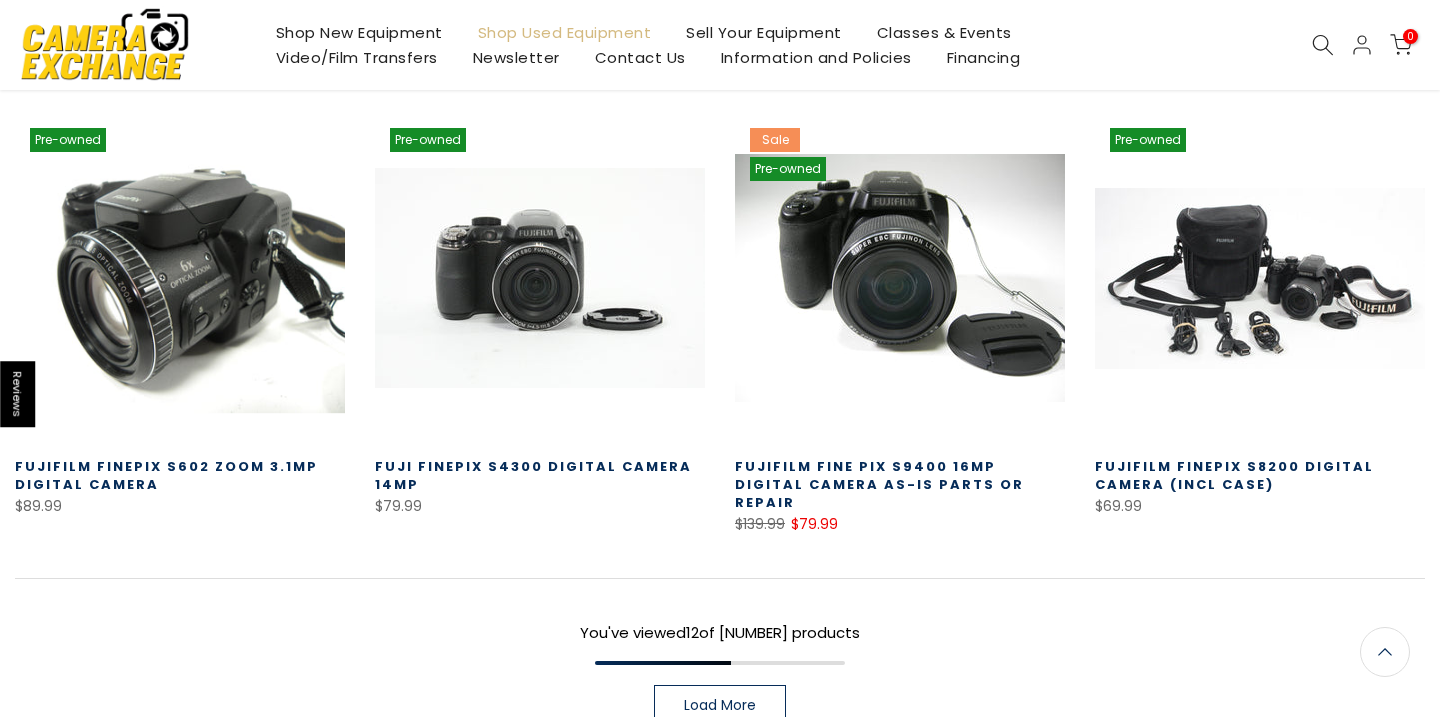 click at bounding box center [180, 278] 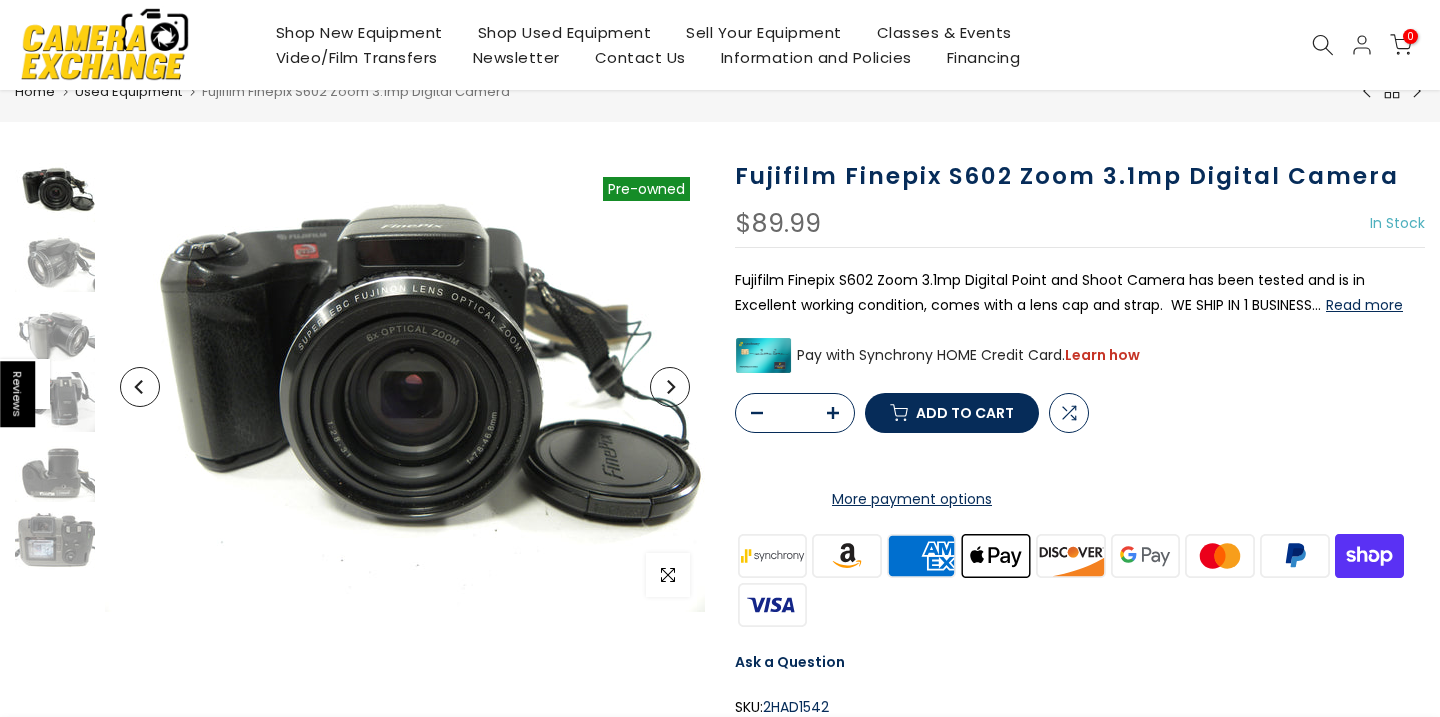 scroll, scrollTop: 88, scrollLeft: 0, axis: vertical 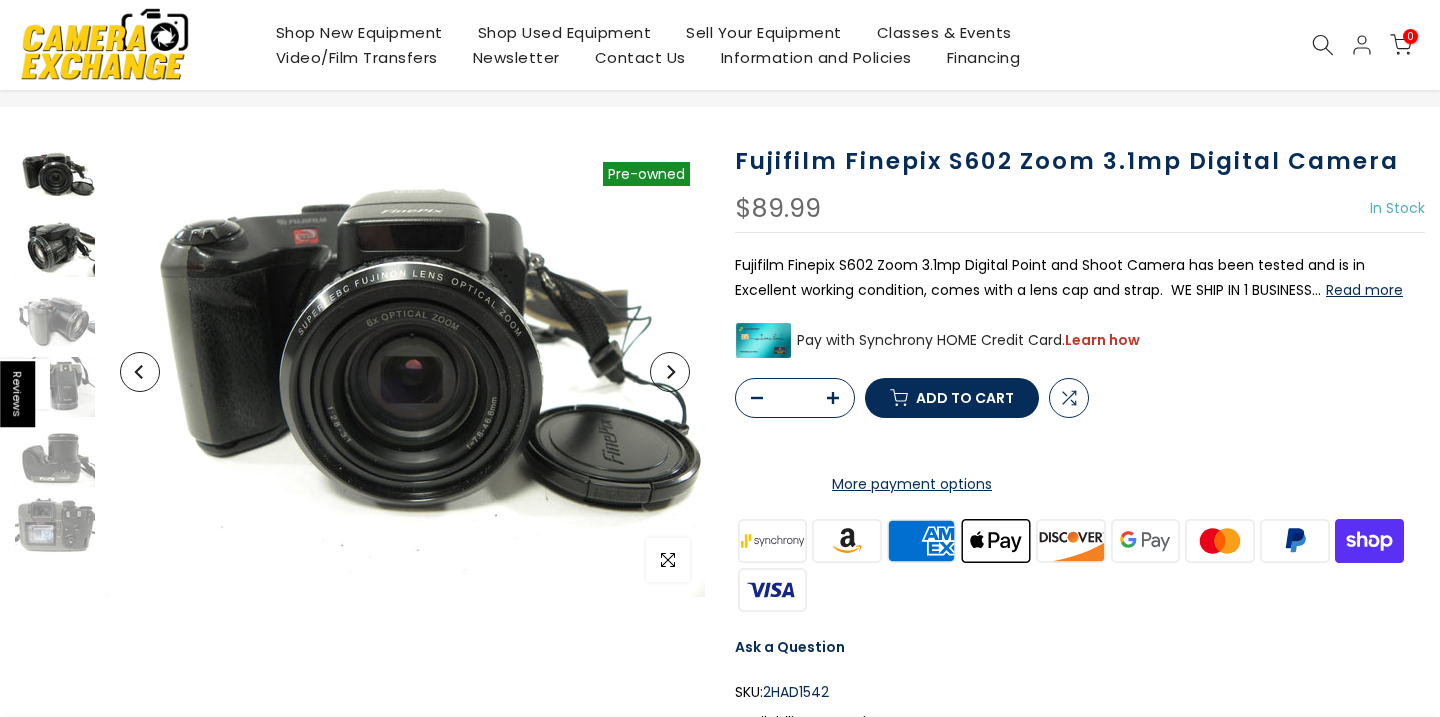 click at bounding box center (55, 247) 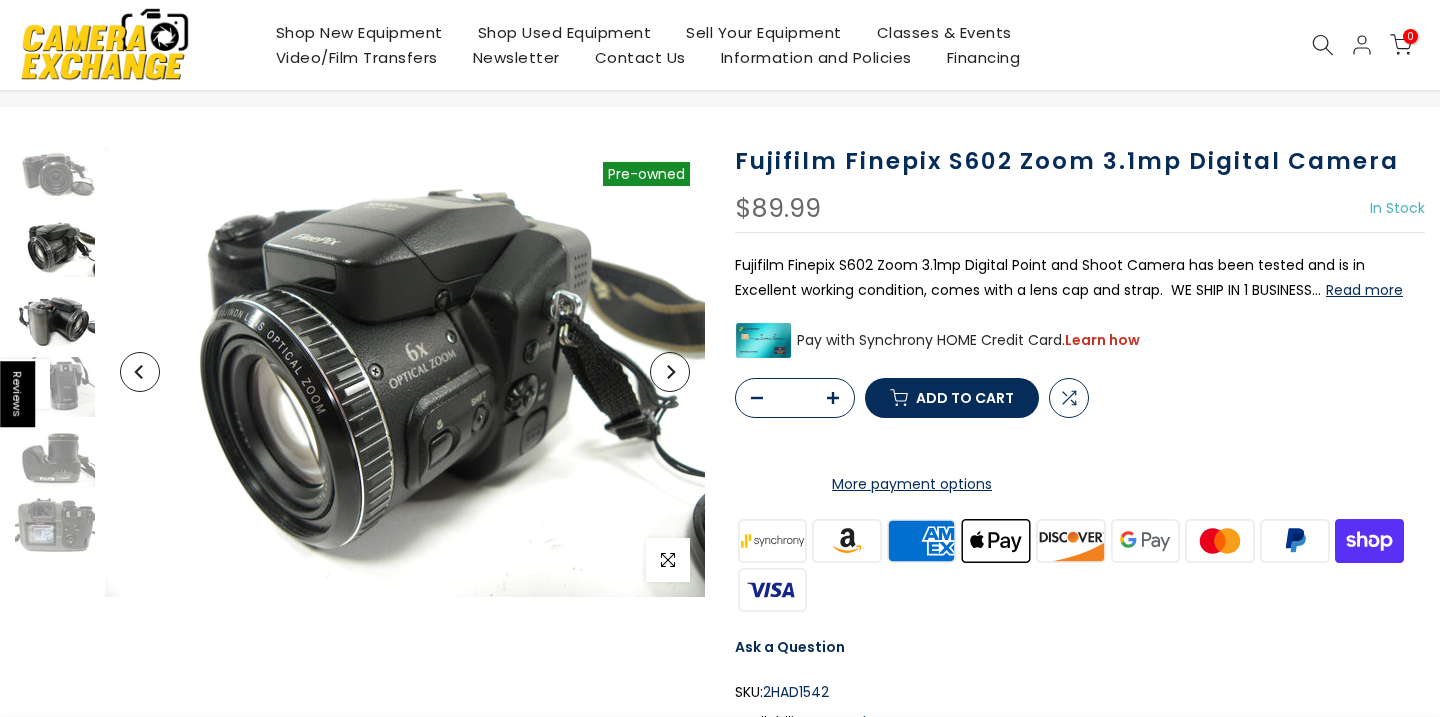 click at bounding box center (55, 317) 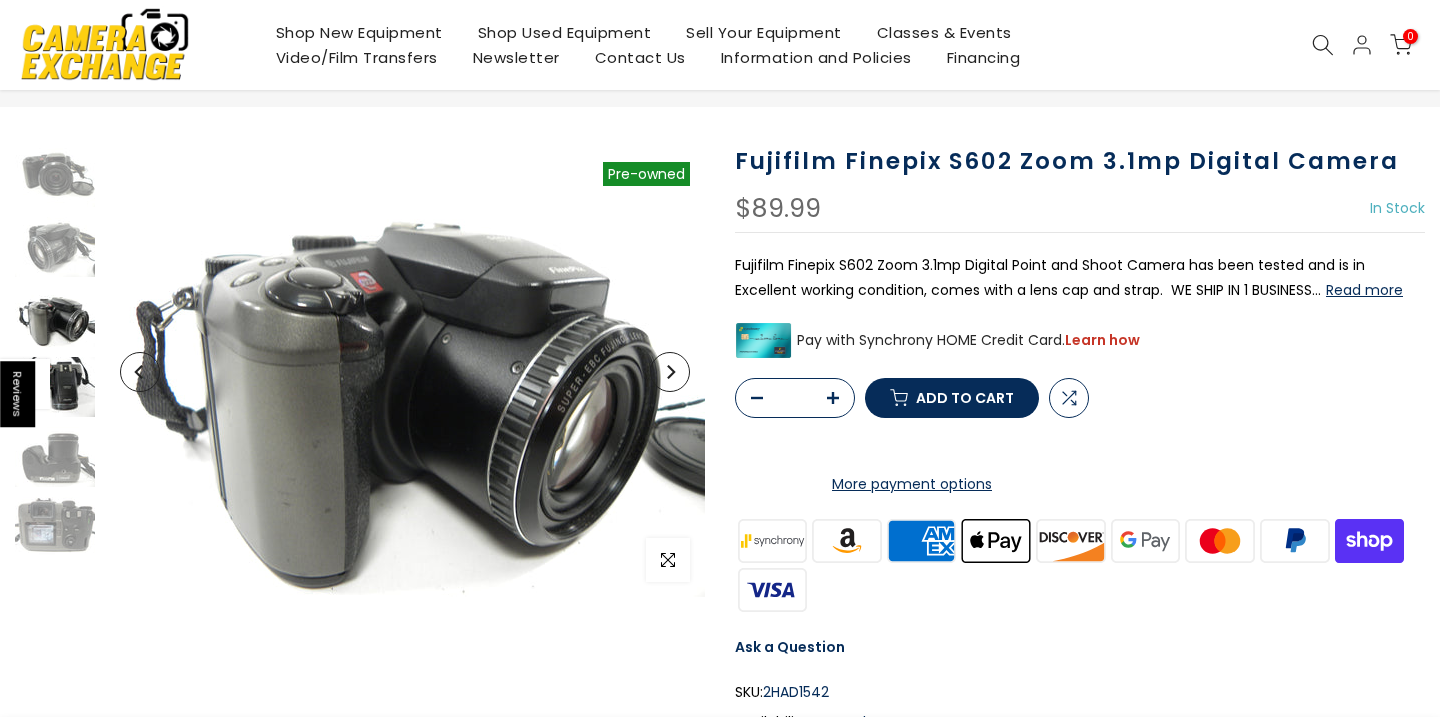 scroll, scrollTop: 86, scrollLeft: 0, axis: vertical 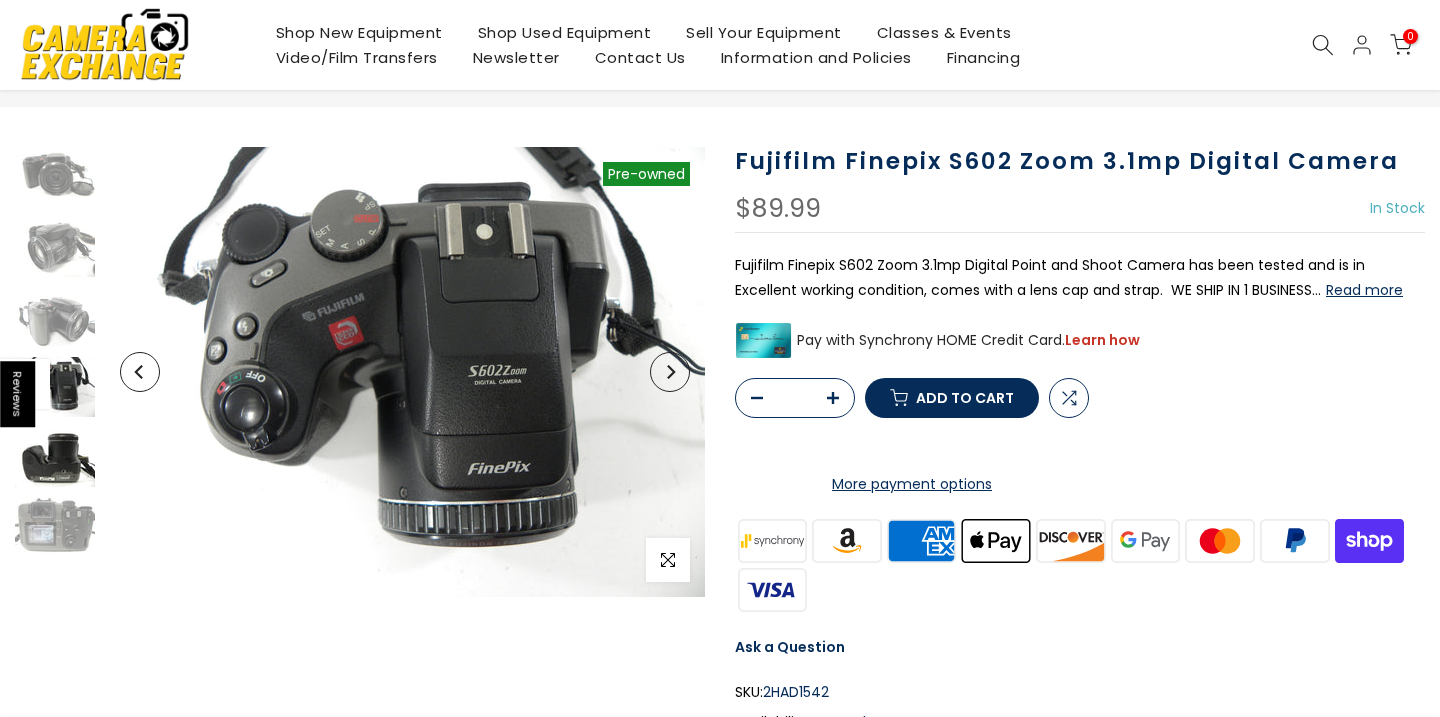 click at bounding box center [55, 457] 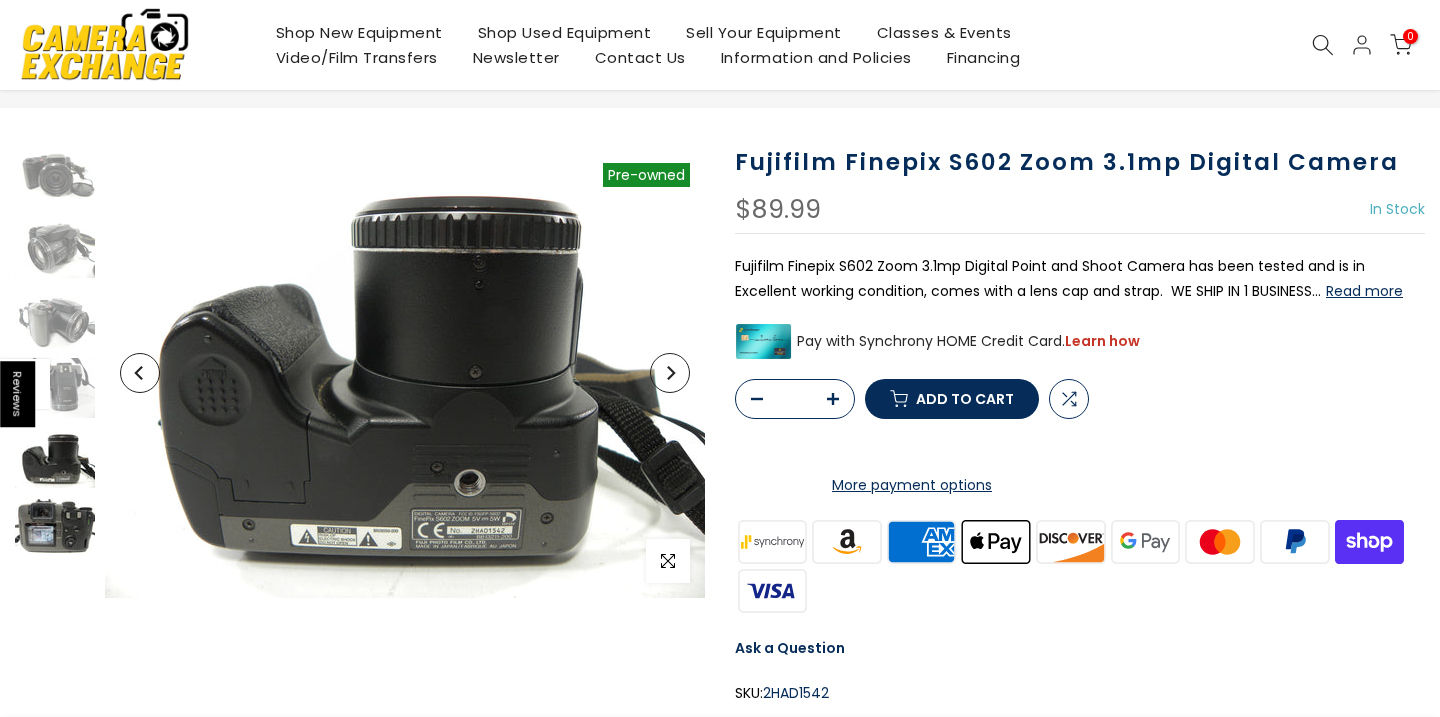 scroll, scrollTop: 88, scrollLeft: 0, axis: vertical 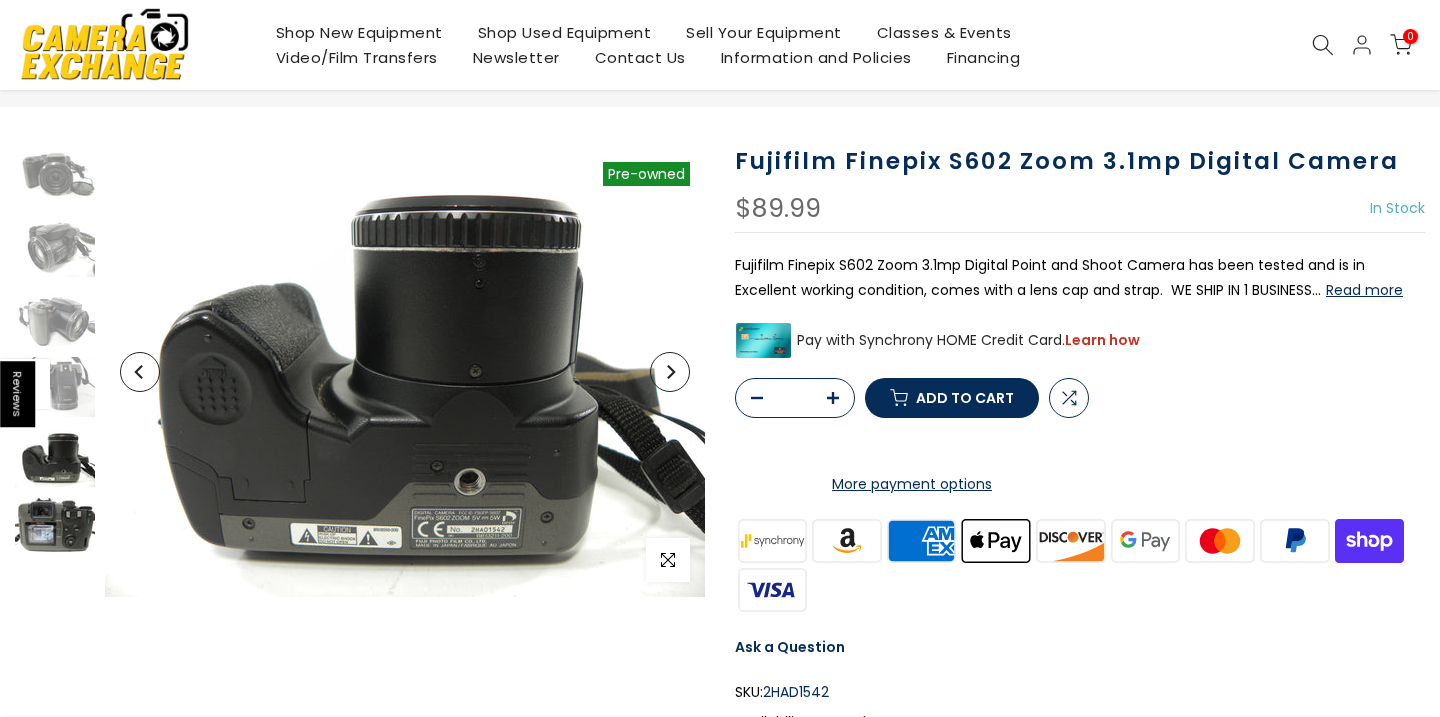 click at bounding box center [55, 527] 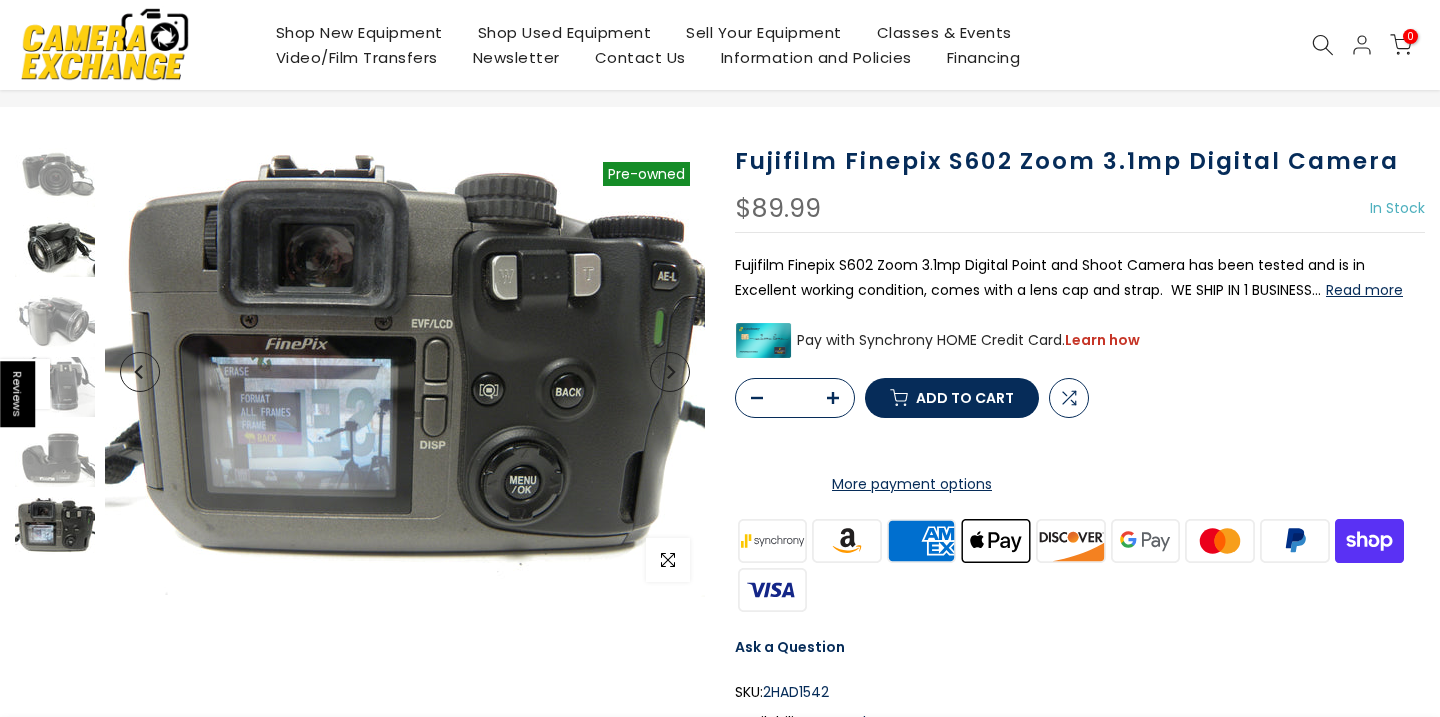click at bounding box center [55, 247] 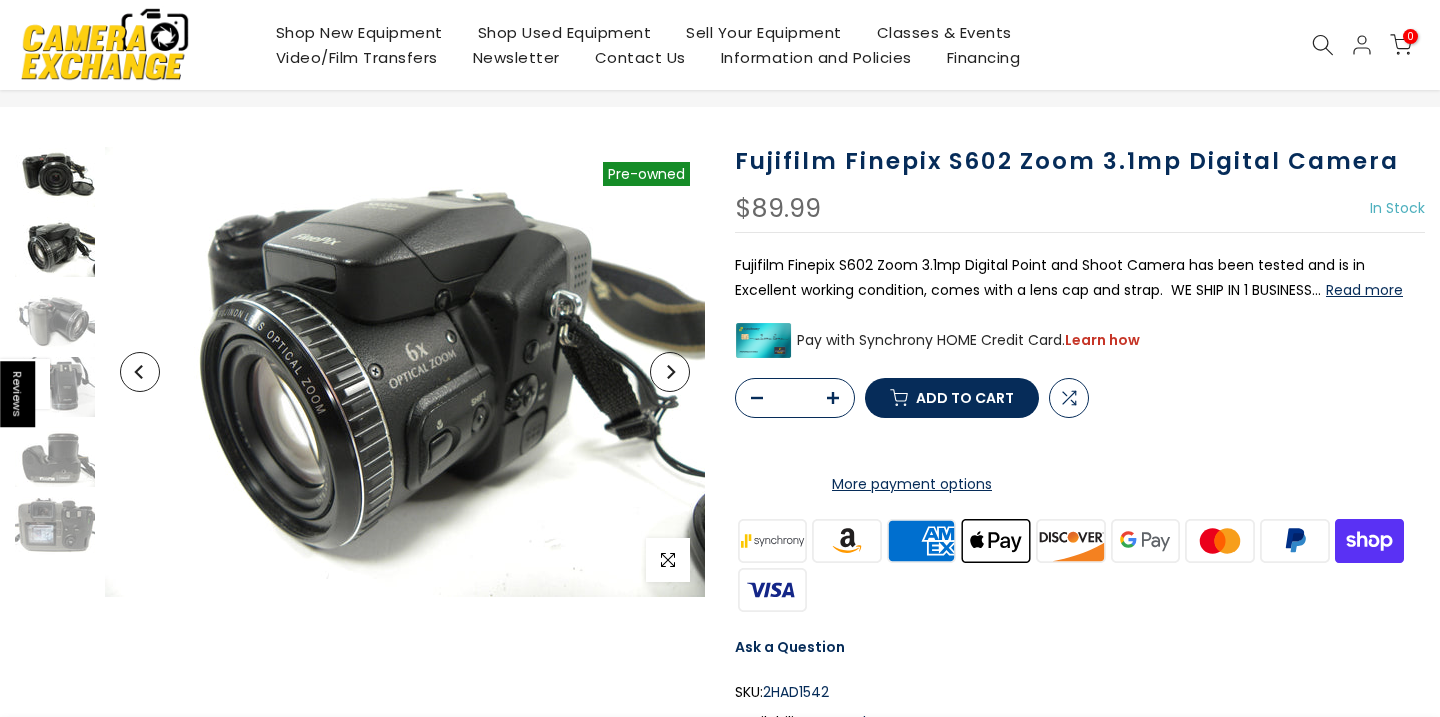 click at bounding box center (55, 177) 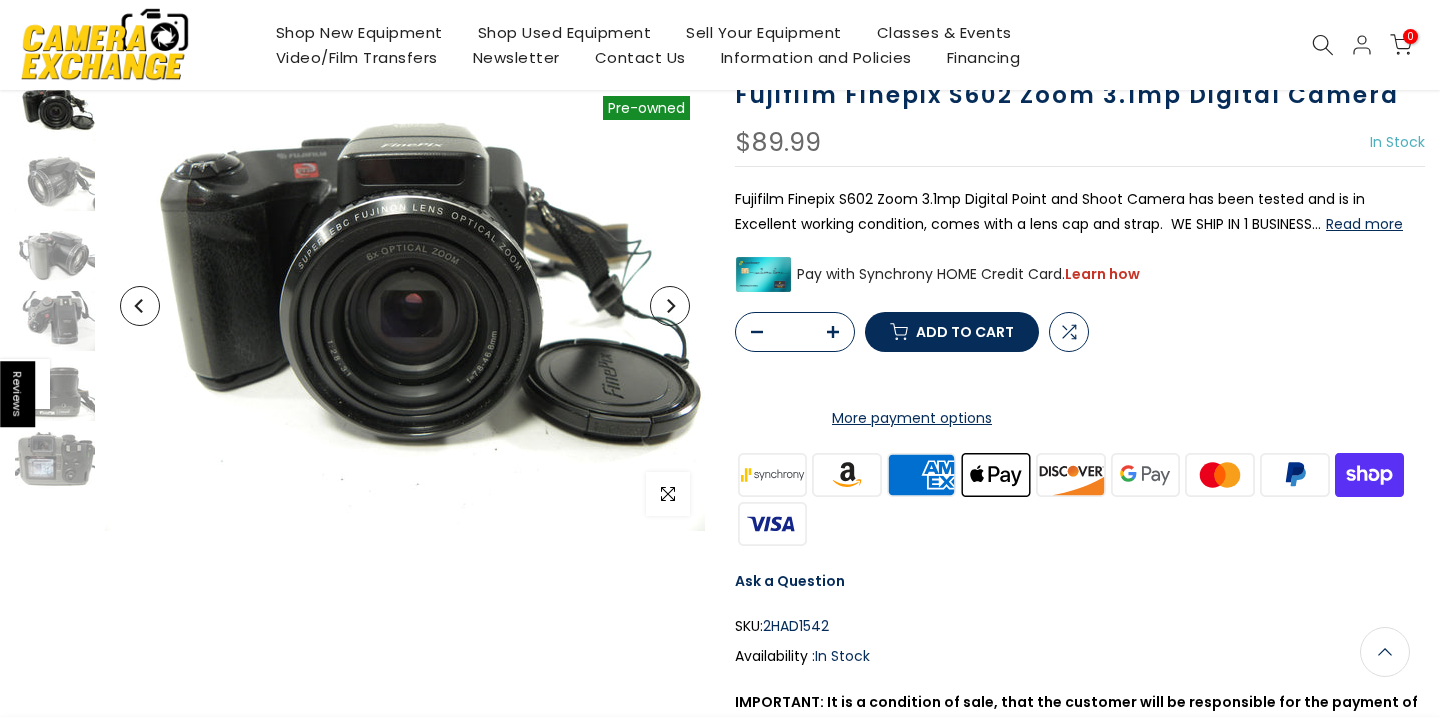 scroll, scrollTop: 0, scrollLeft: 0, axis: both 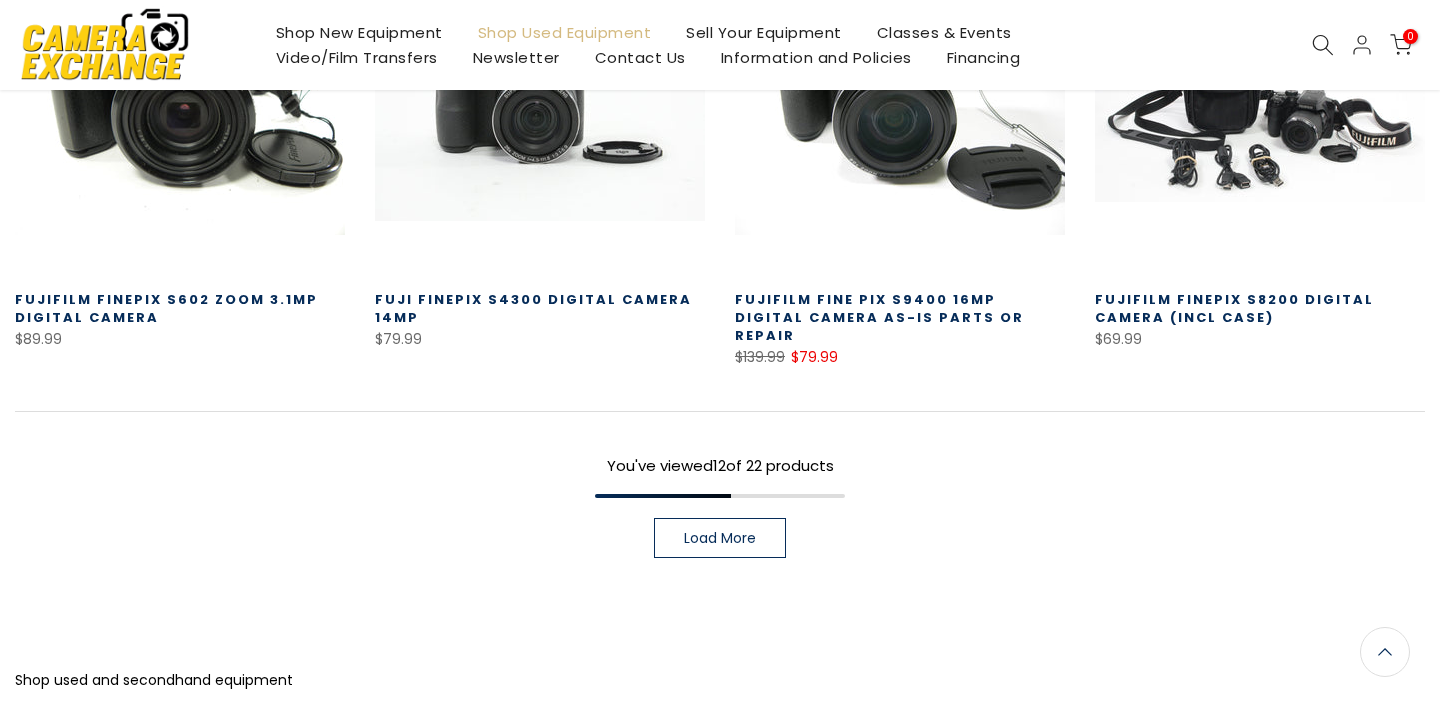 click on "Load More" at bounding box center (720, 538) 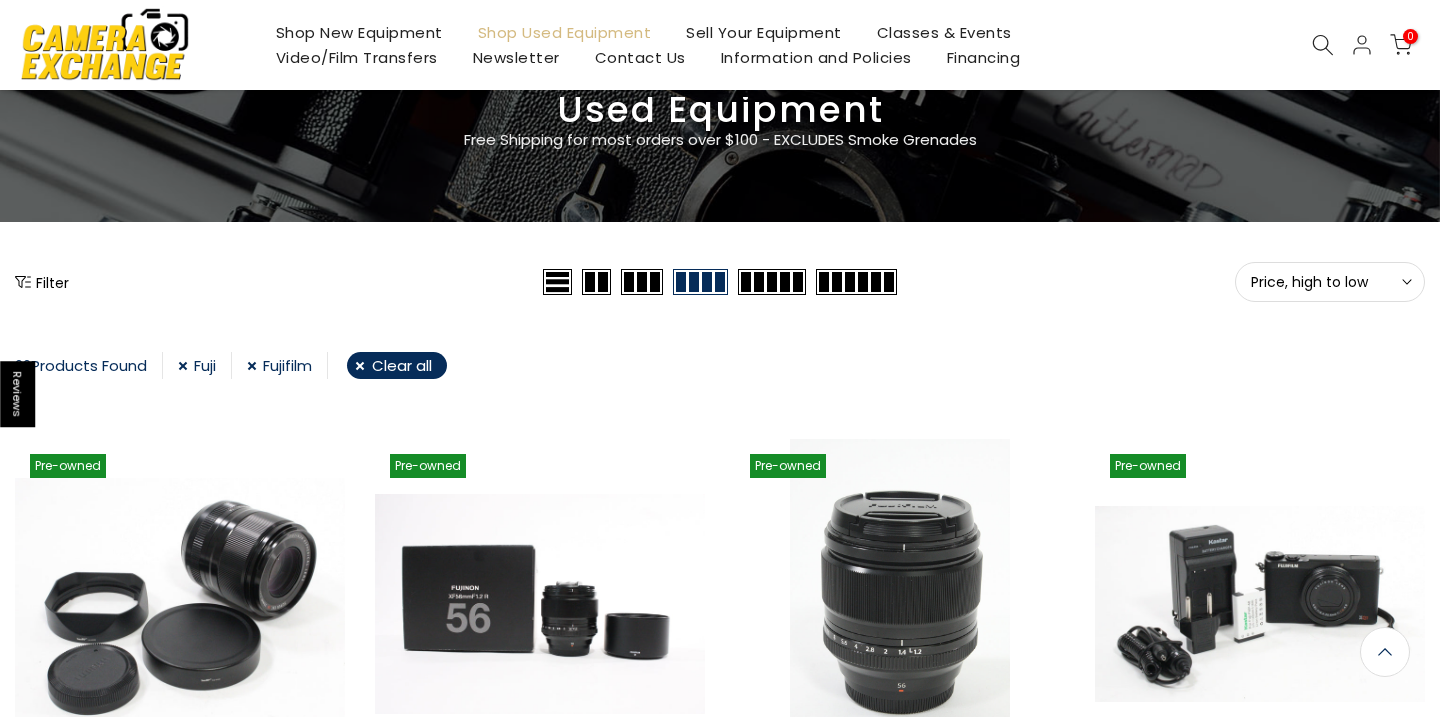scroll, scrollTop: 106, scrollLeft: 0, axis: vertical 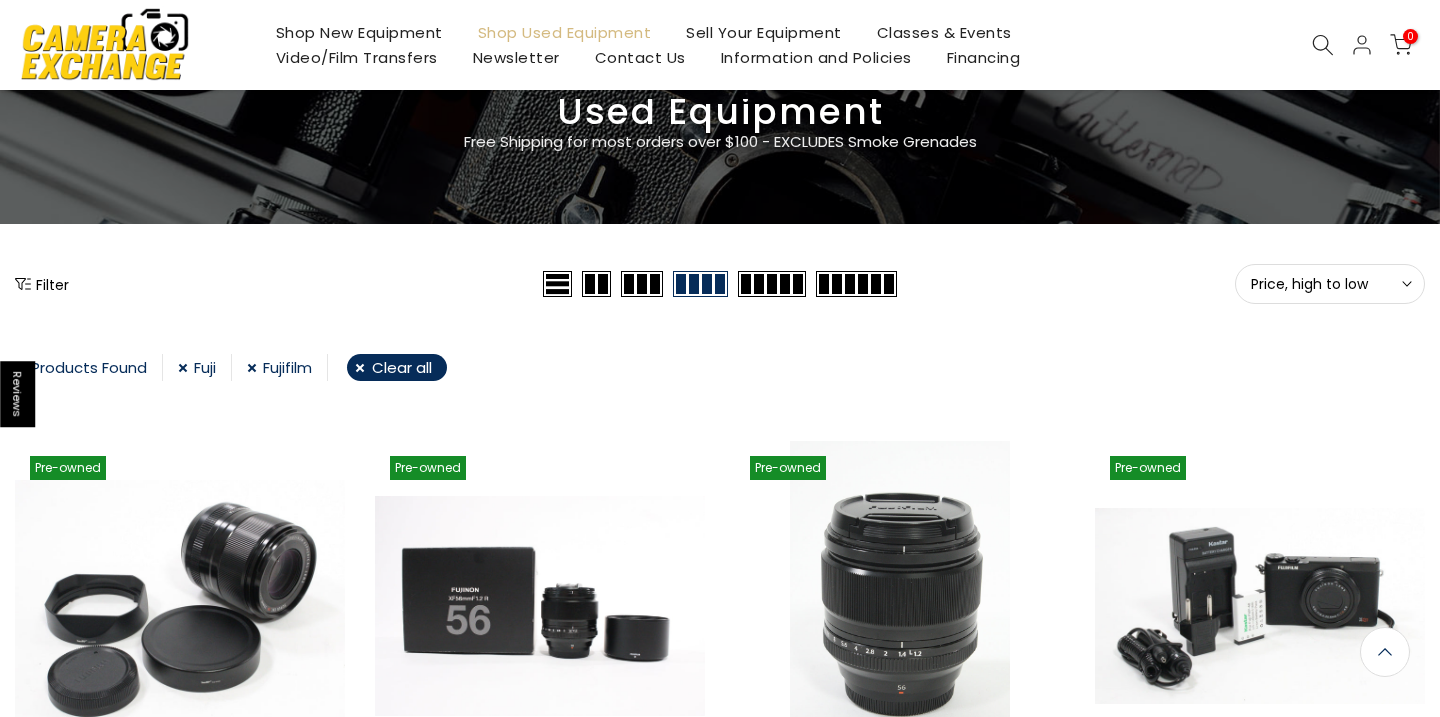 click on "Filter" at bounding box center [42, 284] 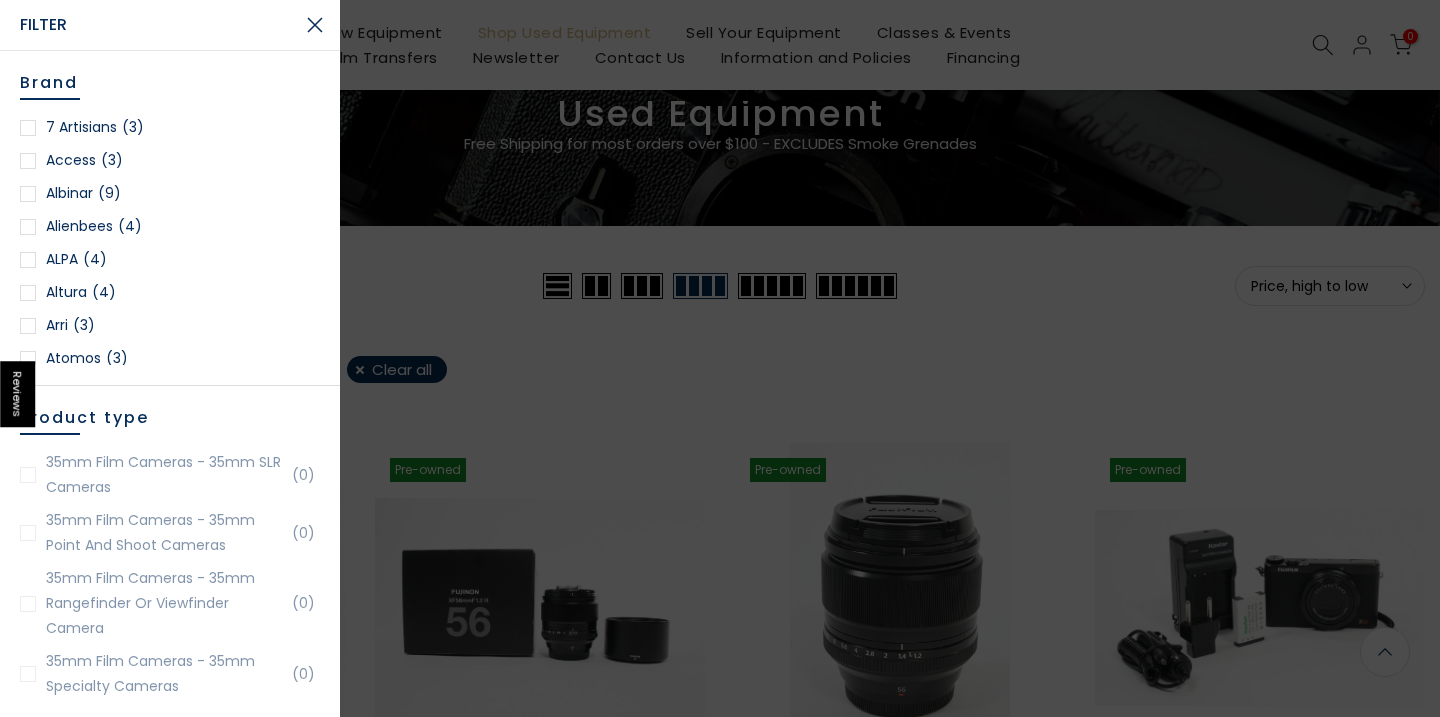 scroll, scrollTop: 108, scrollLeft: 0, axis: vertical 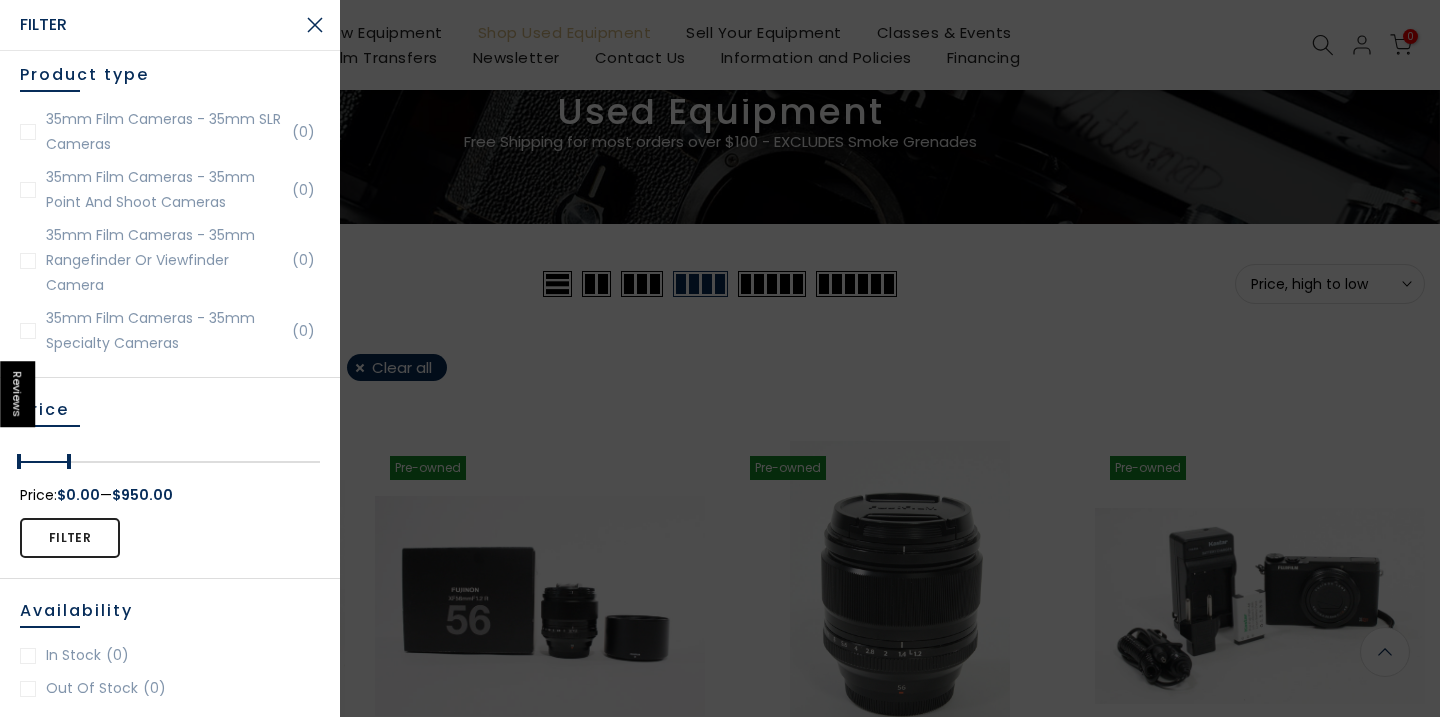 drag, startPoint x: 319, startPoint y: 469, endPoint x: 69, endPoint y: 459, distance: 250.19992 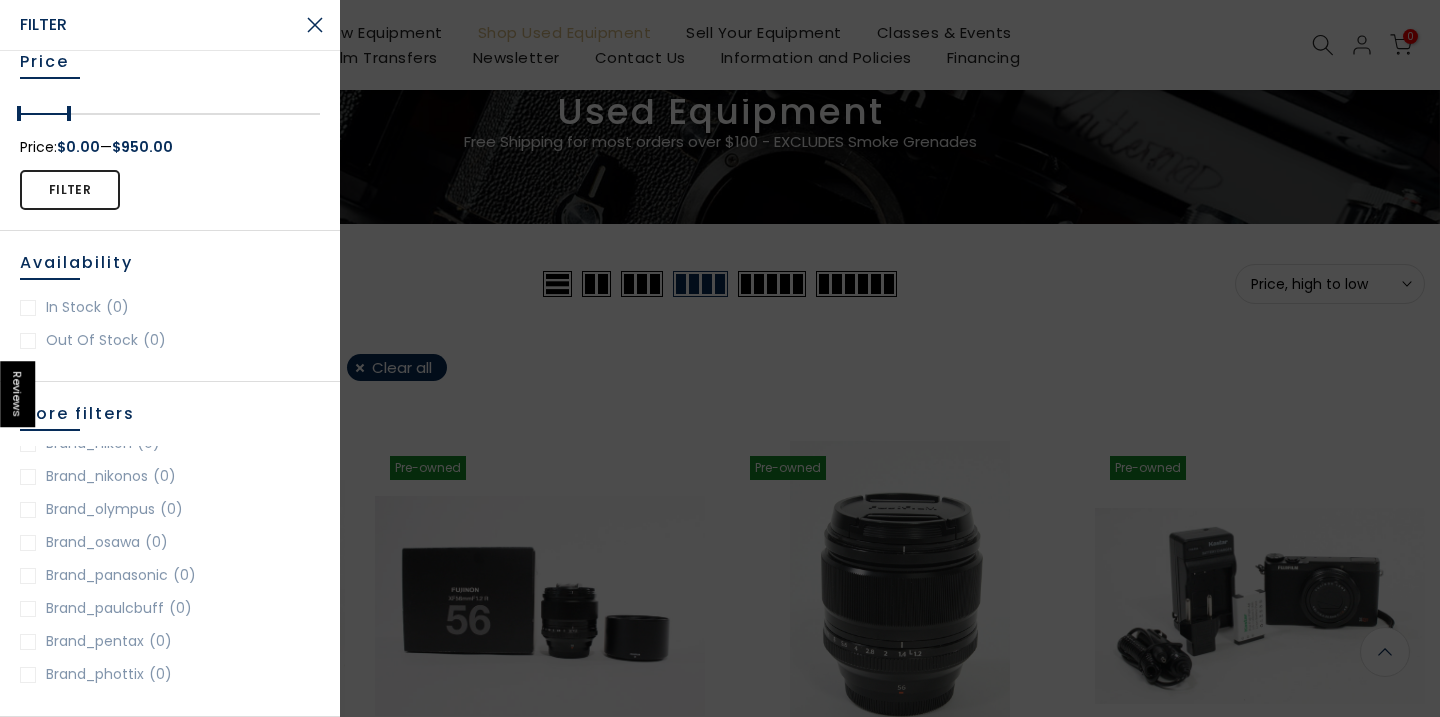click at bounding box center (315, 25) 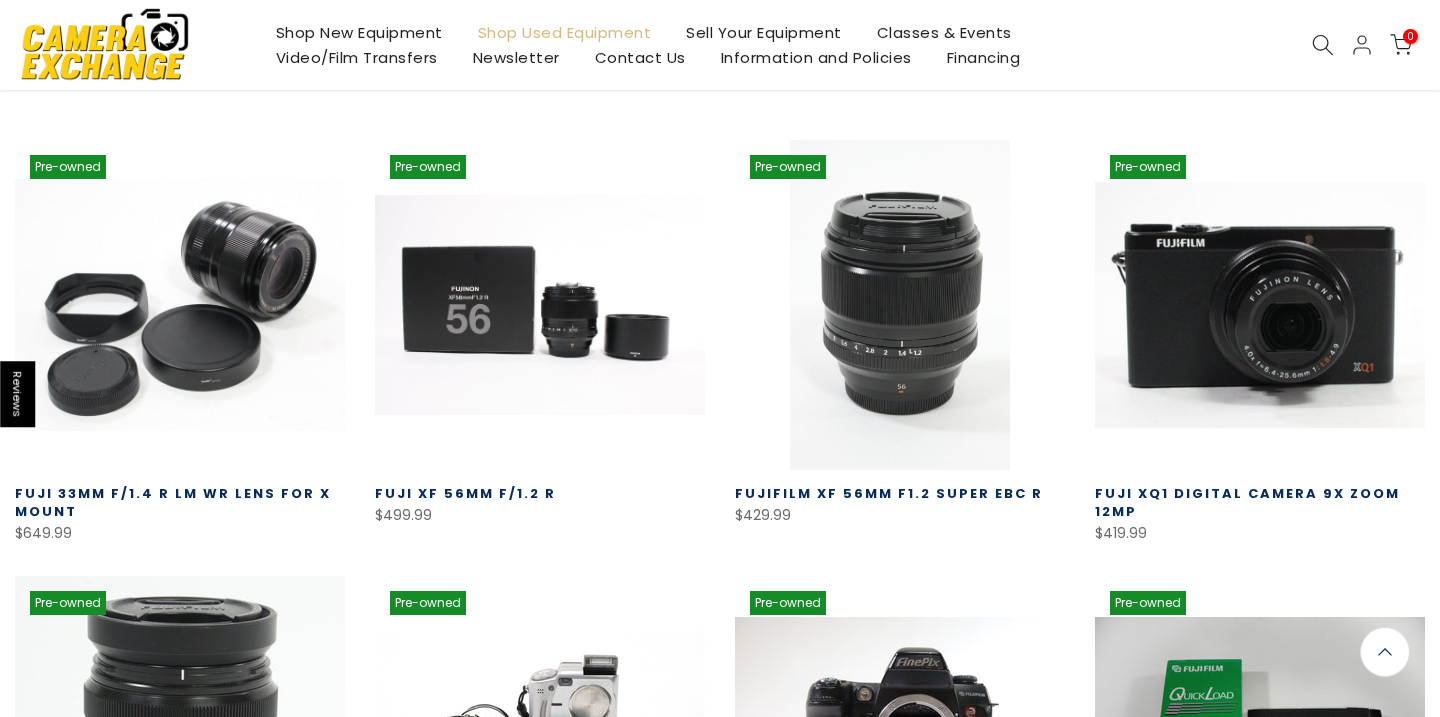 click at bounding box center [1260, 305] 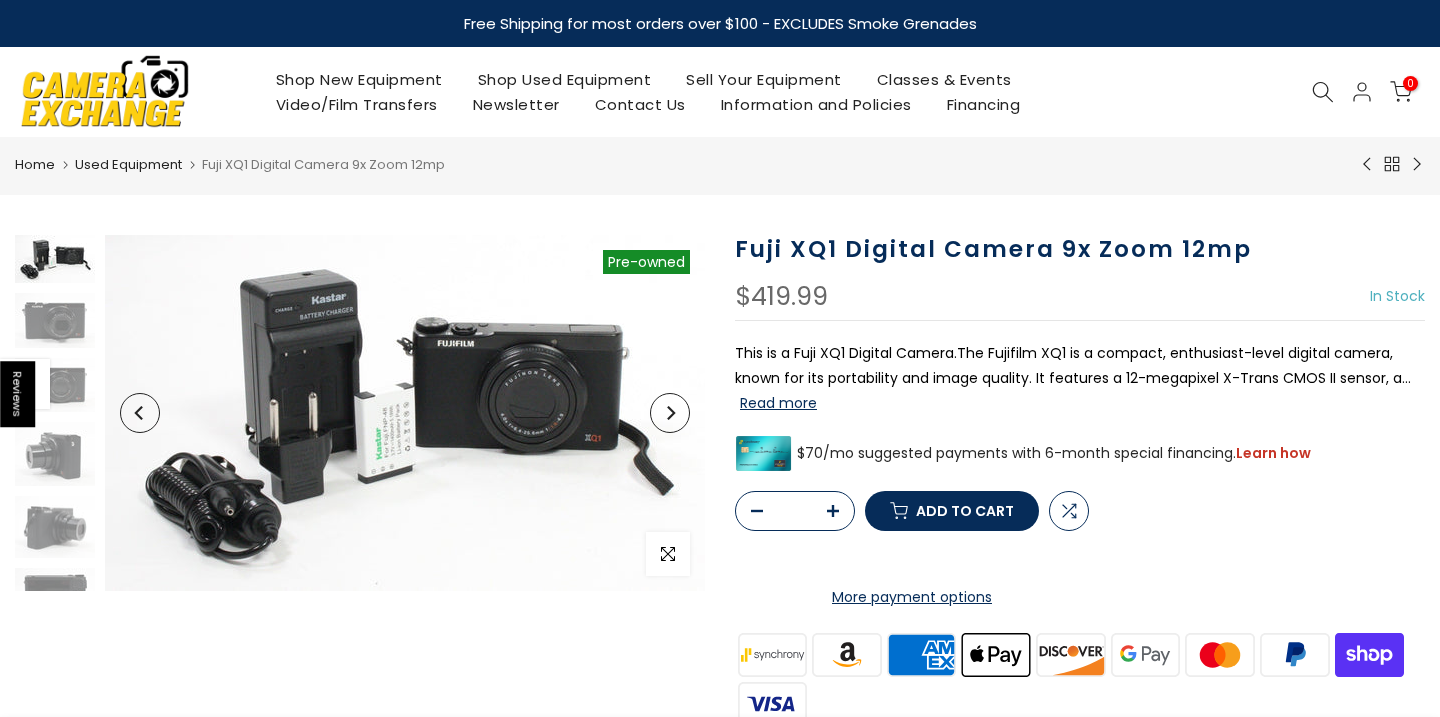 scroll, scrollTop: 0, scrollLeft: 0, axis: both 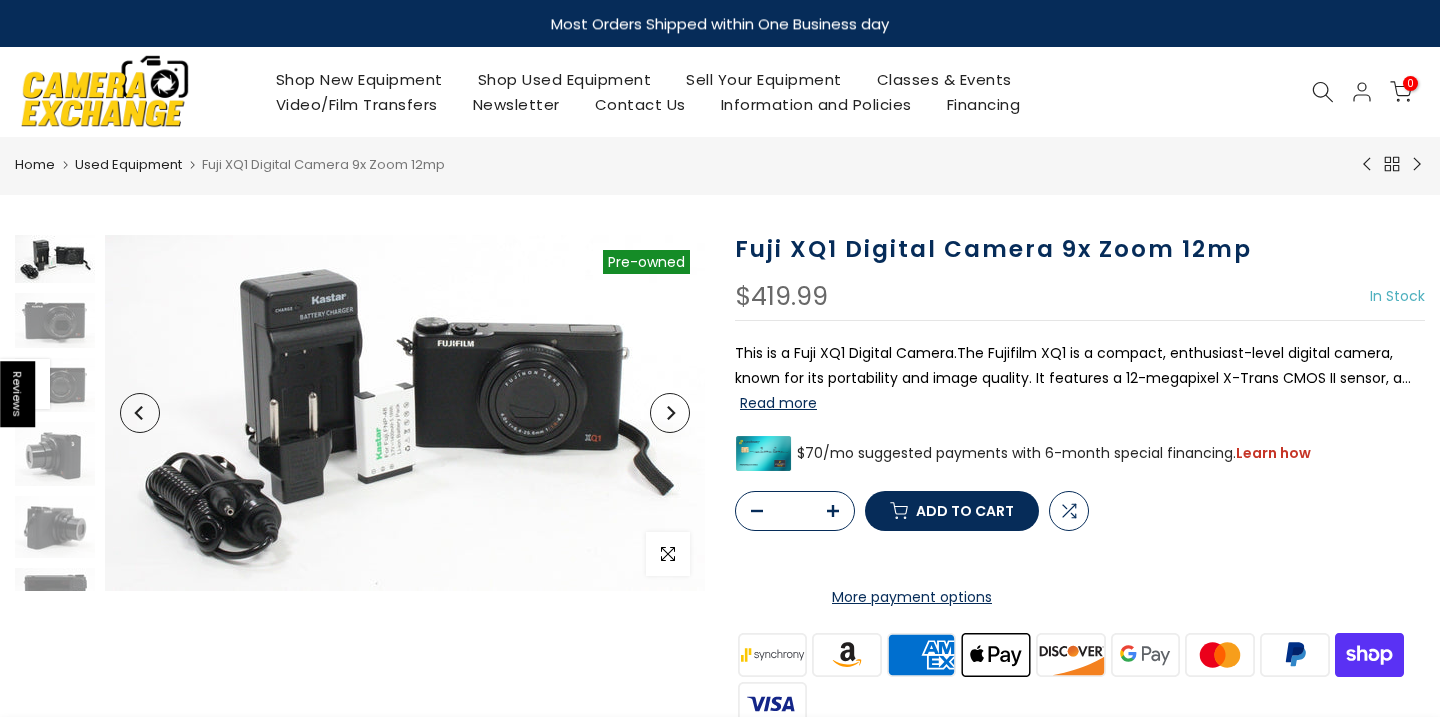 click on "Fuji XQ1 Digital Camera 9x Zoom 12mp
$419.99
In Stock
Pre order
Out of stock
This is a Fuji XQ1 Digital Camera.The Fujifilm XQ1 is a compact, enthusiast-level digital camera, known for its portability and image quality. It features a 12-megapixel X-Trans CMOS II sensor, a... Read more
$419.99
$70/mo suggested payments with 6-month special financing.
Learn how
Revolving 419.99 Single
*
Compare Add to cart
More payment options    This item is a recurring or deferred purchase. By continuing, I agree to the  cancellation policy" at bounding box center [1080, 634] 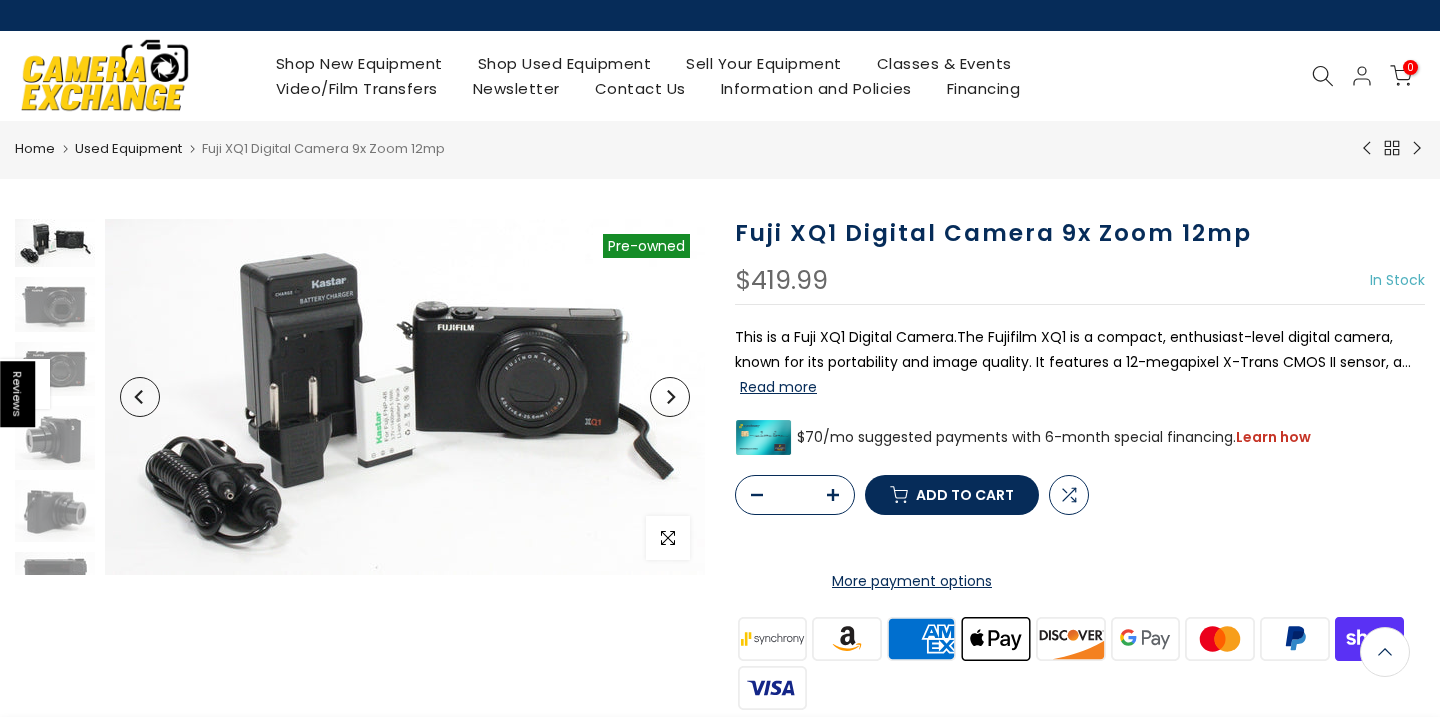 scroll, scrollTop: 0, scrollLeft: 0, axis: both 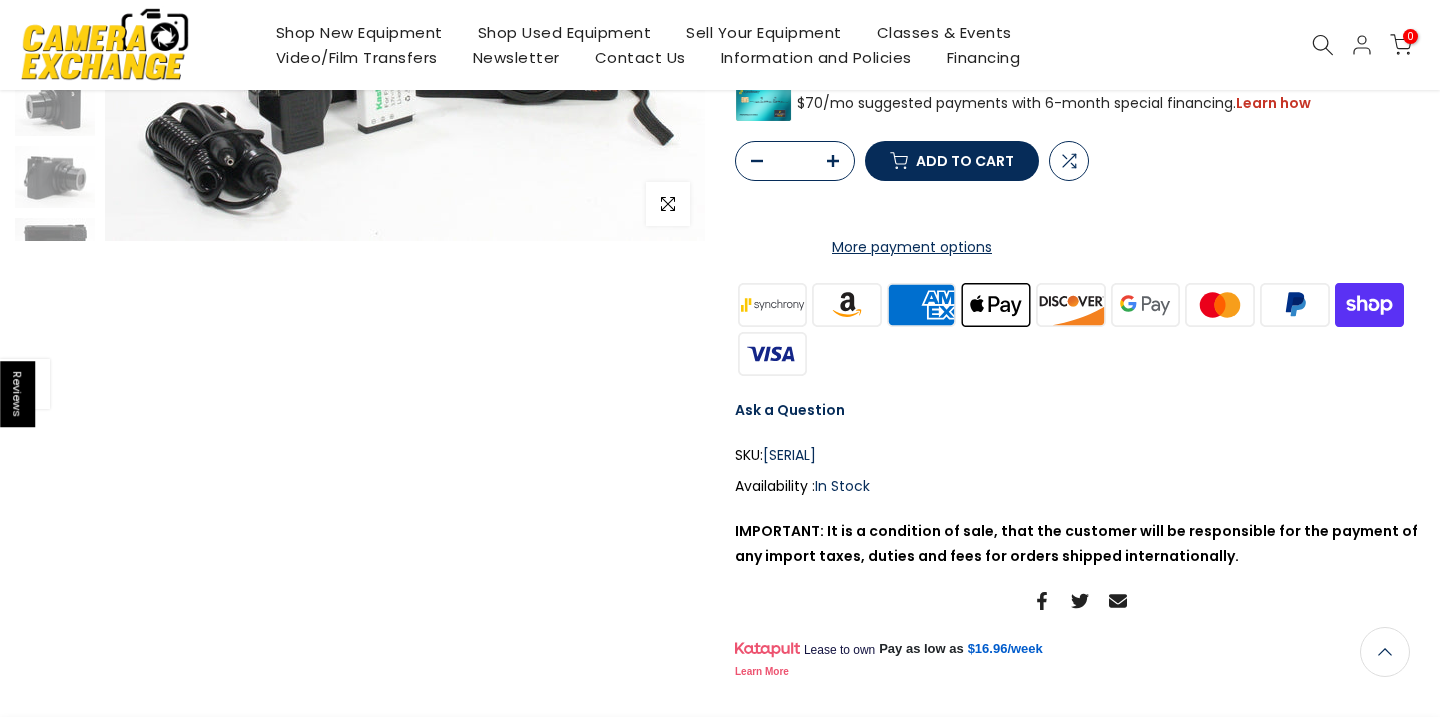 click on "Ask a Question" at bounding box center [790, 410] 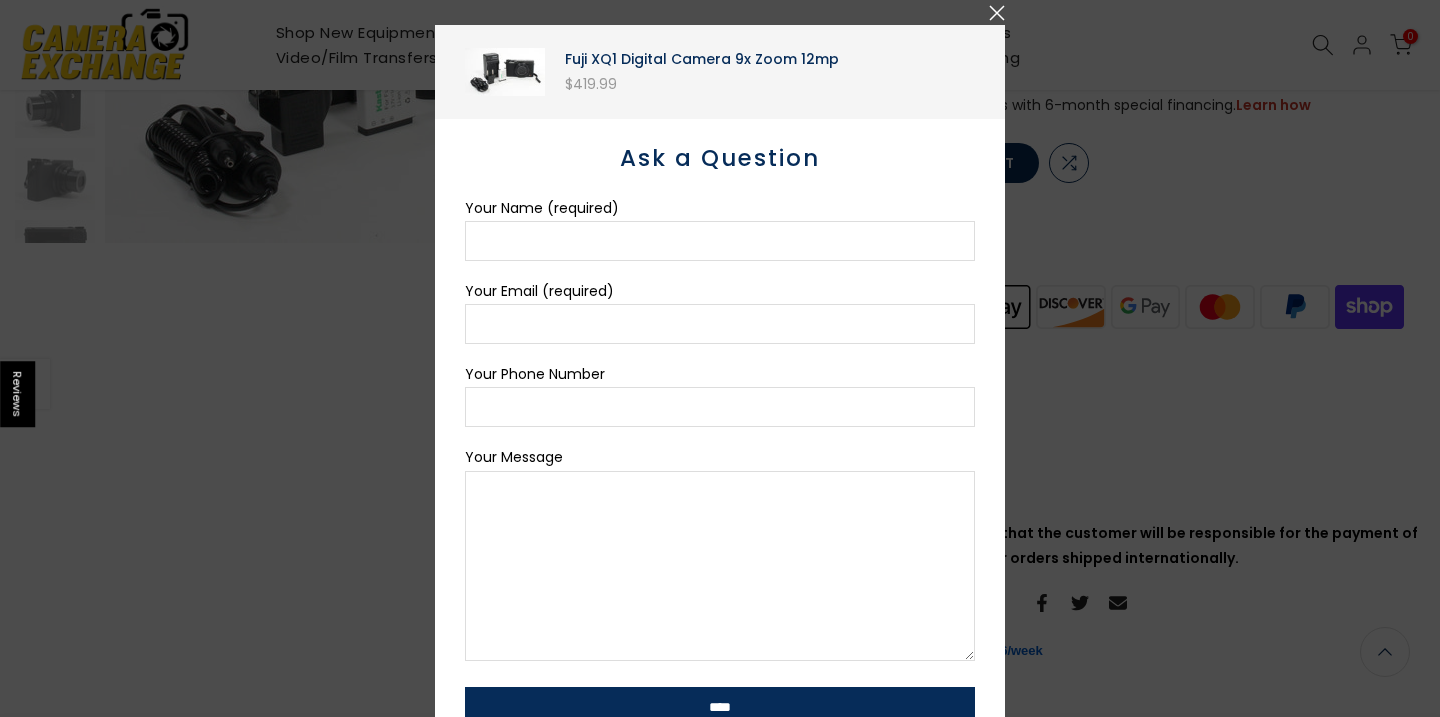 scroll, scrollTop: 350, scrollLeft: 0, axis: vertical 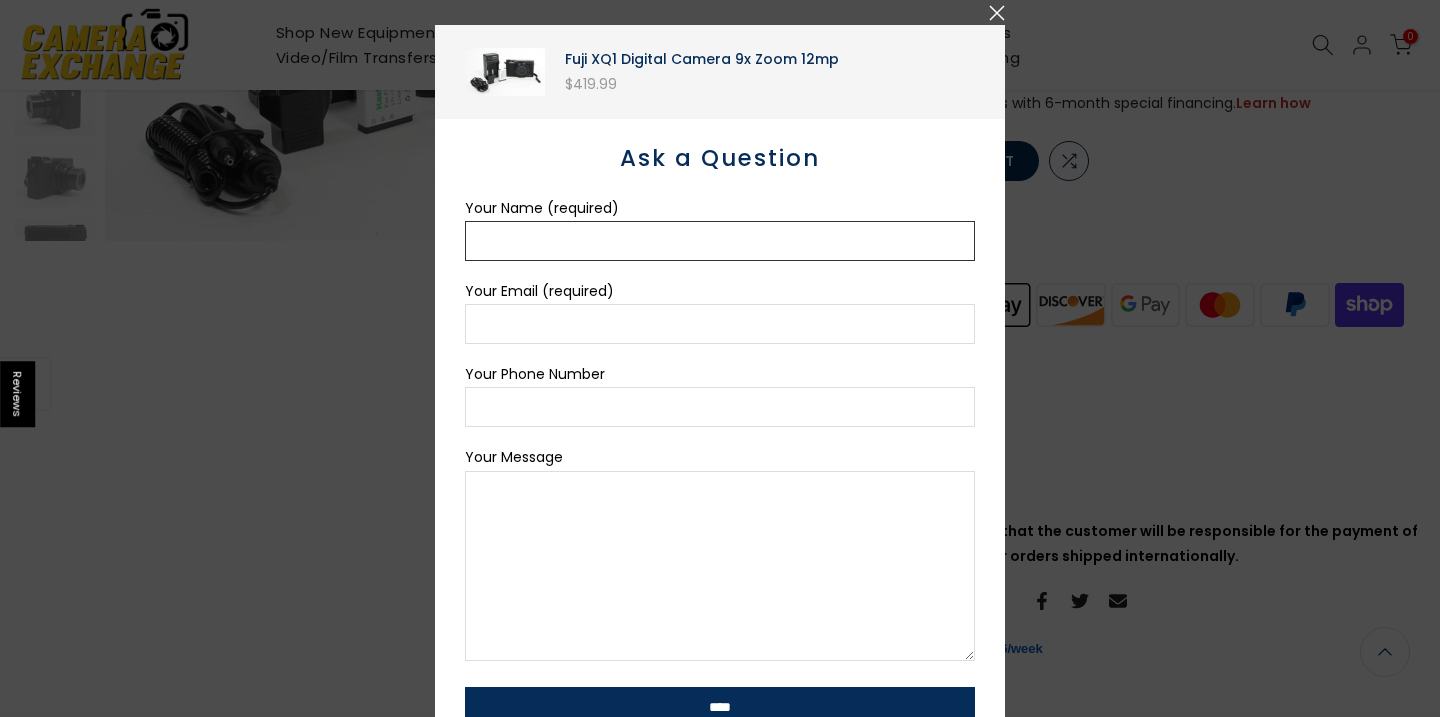 click on "Your Name (required)" at bounding box center (720, 241) 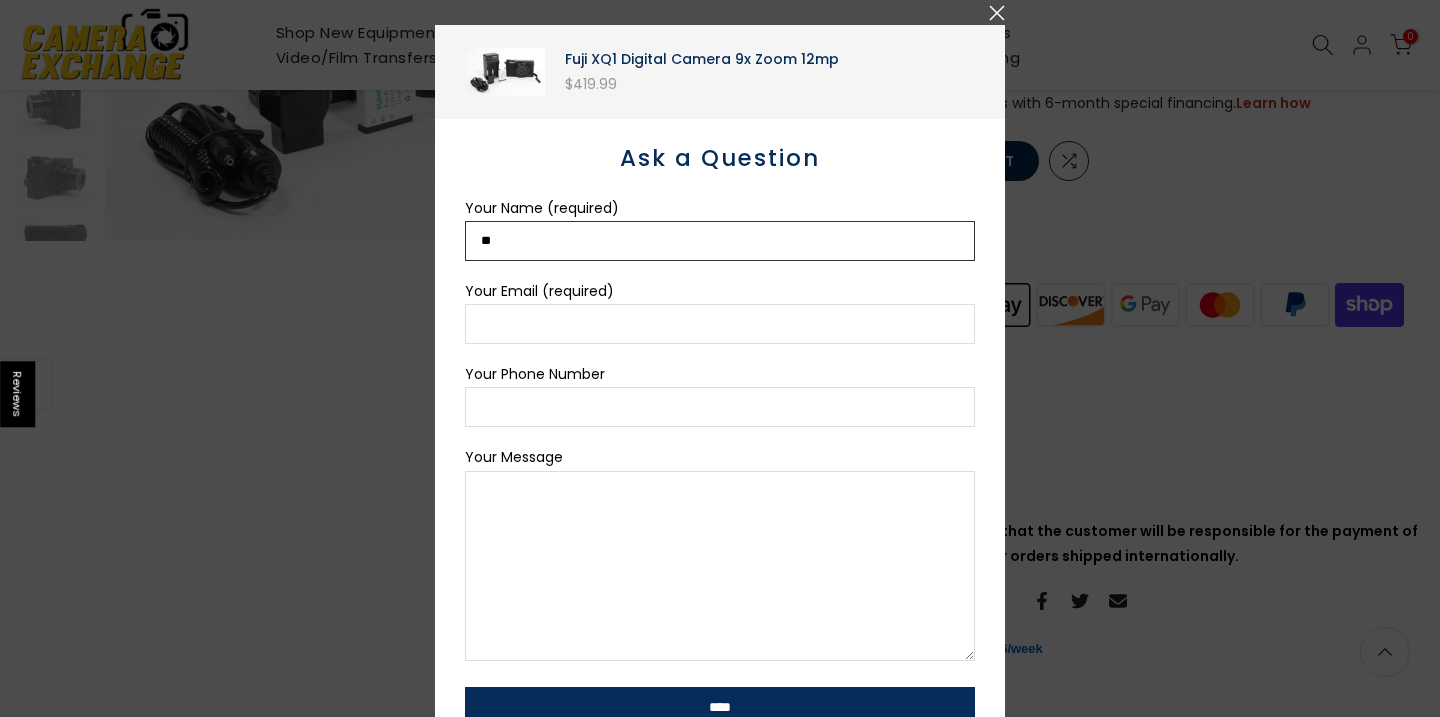 type on "**" 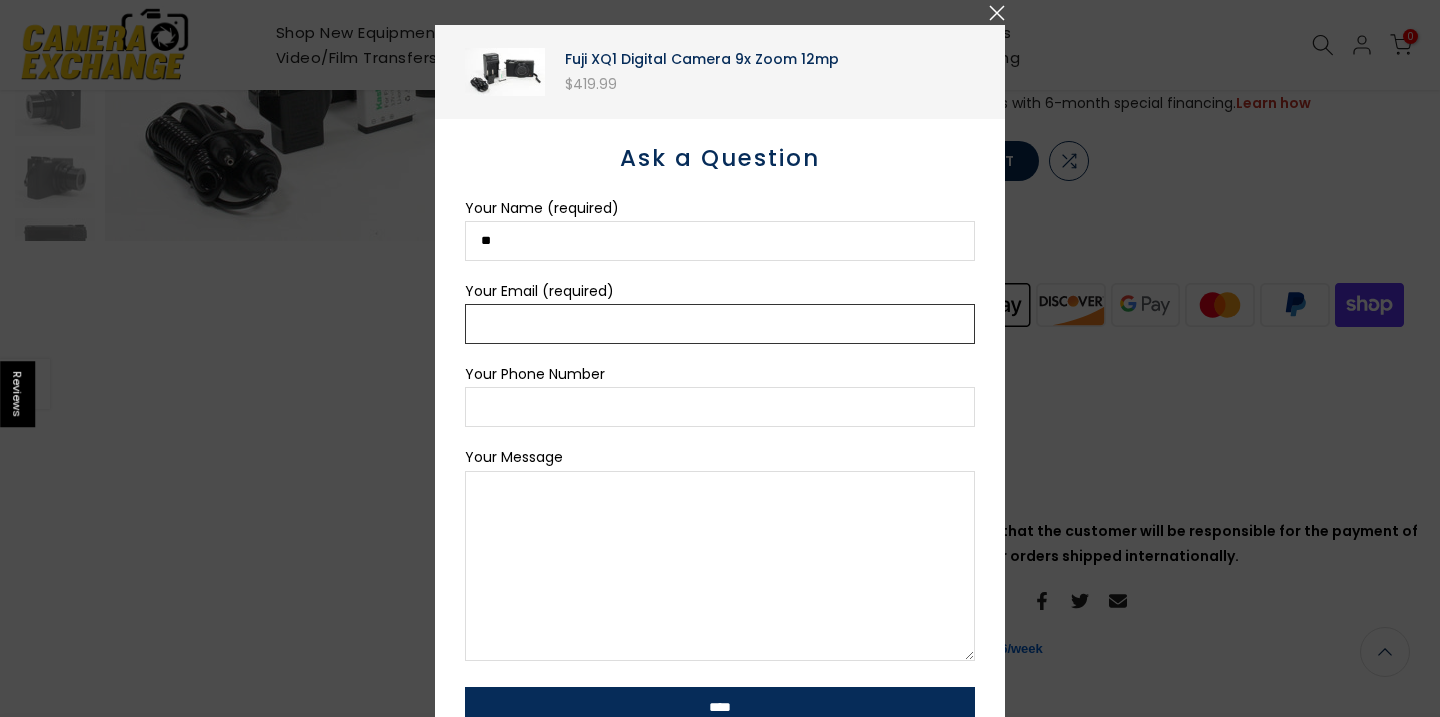click on "Your Email (required)" at bounding box center (720, 324) 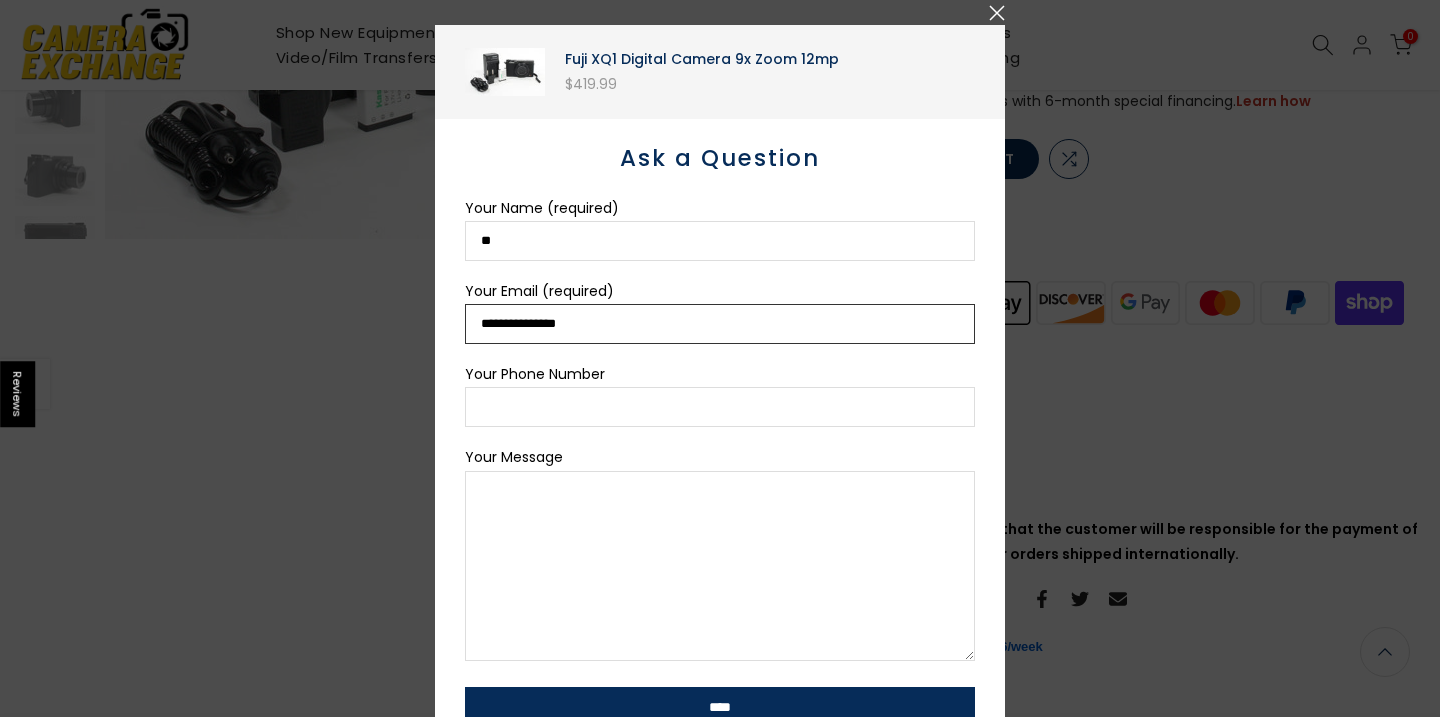scroll, scrollTop: 348, scrollLeft: 0, axis: vertical 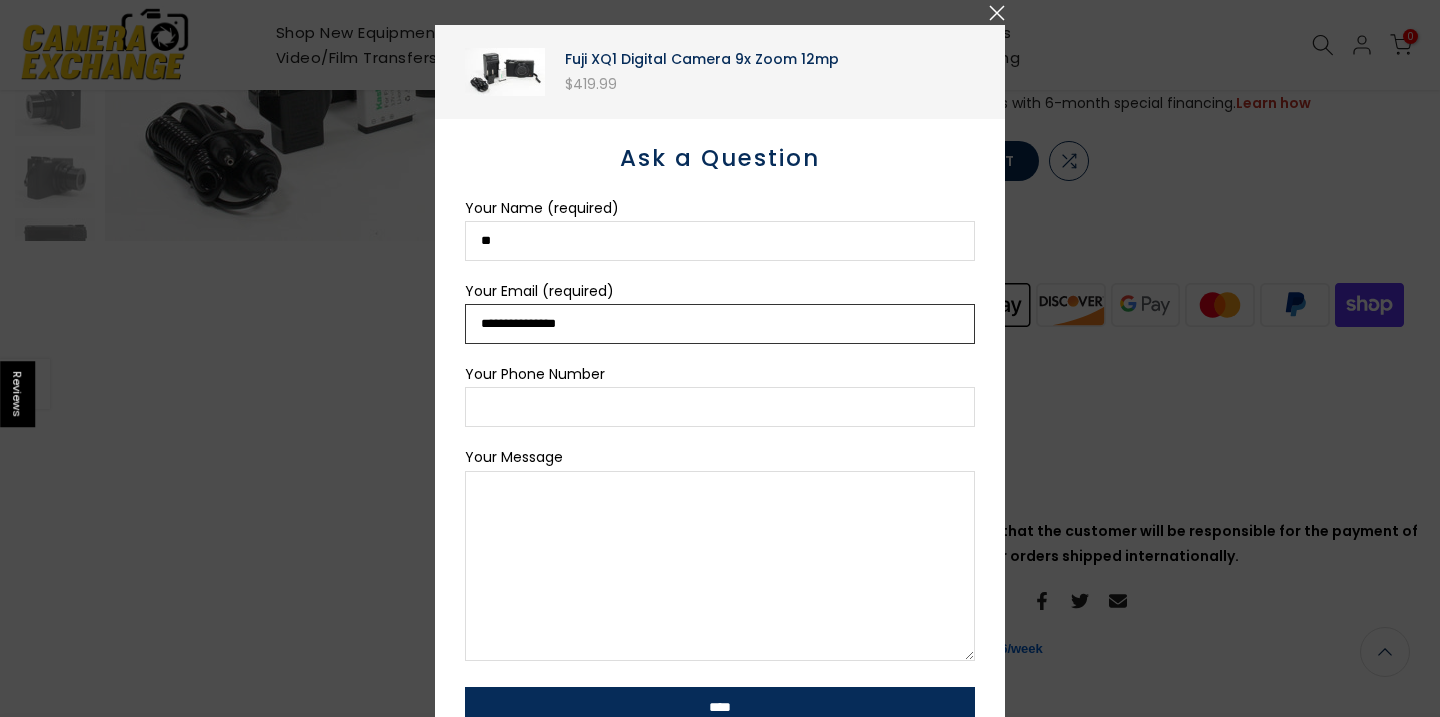 click on "**********" at bounding box center (720, 324) 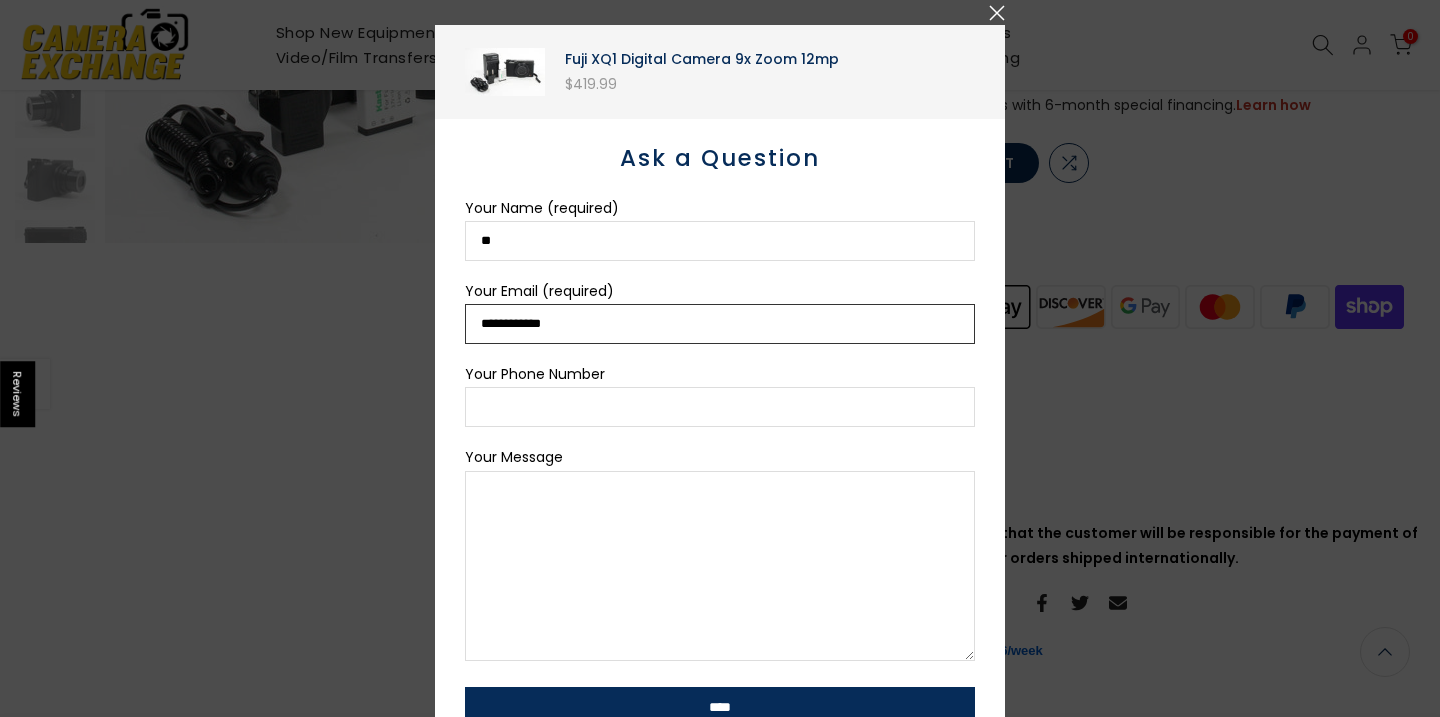 scroll, scrollTop: 350, scrollLeft: 0, axis: vertical 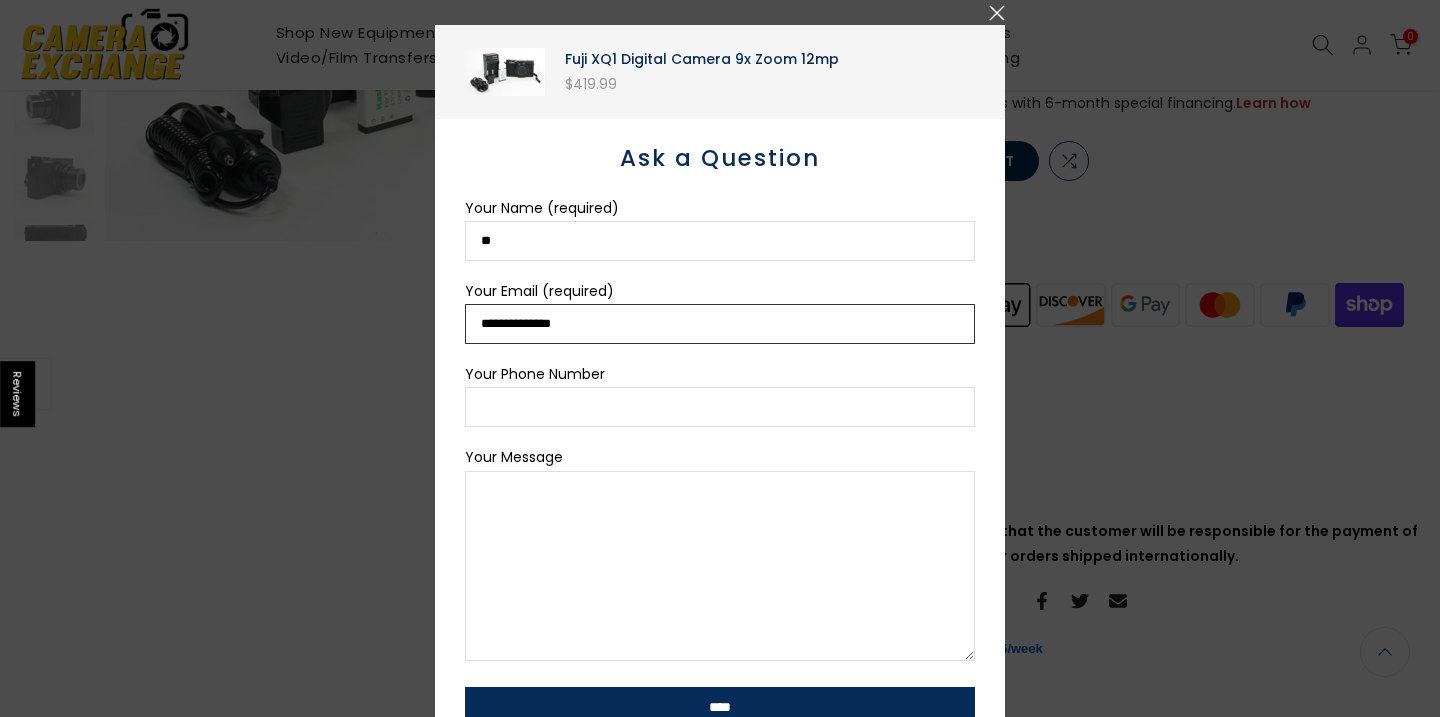 type on "**********" 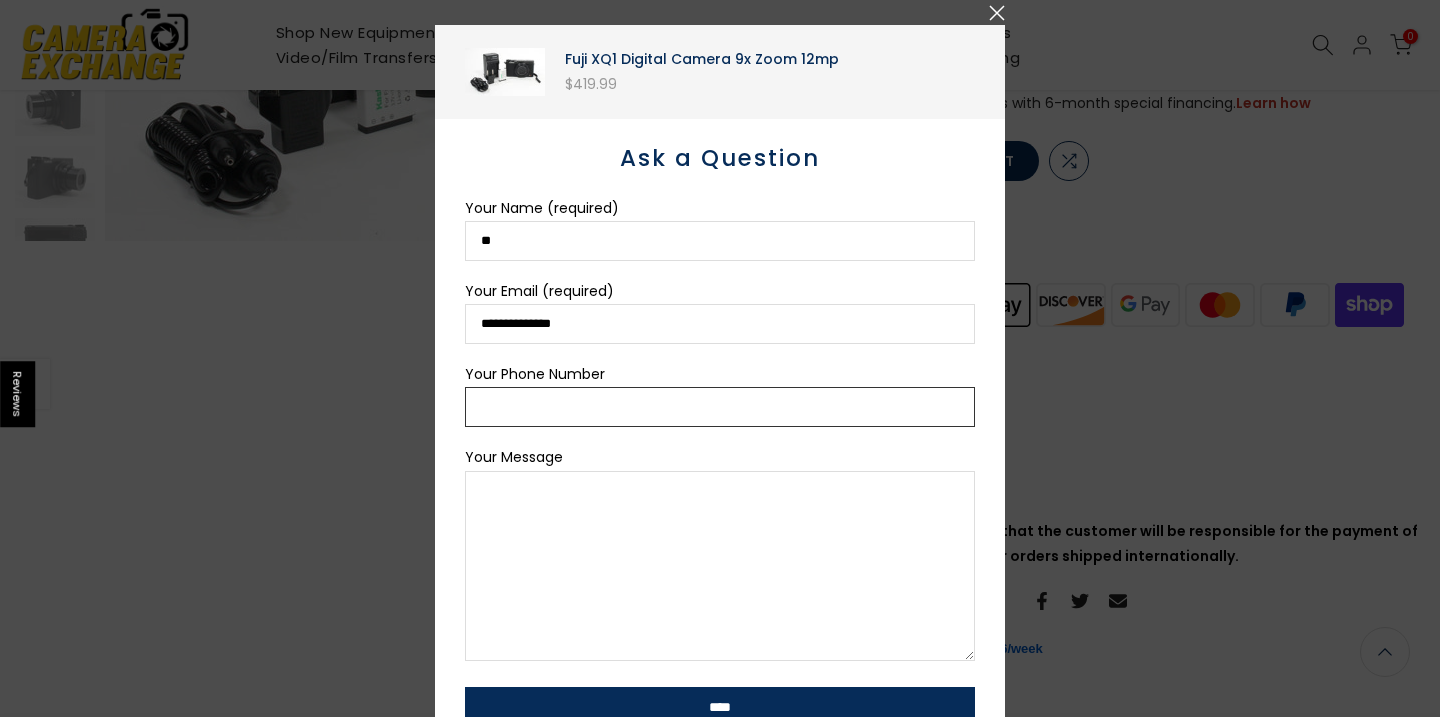 click on "Your Phone Number" at bounding box center [720, 407] 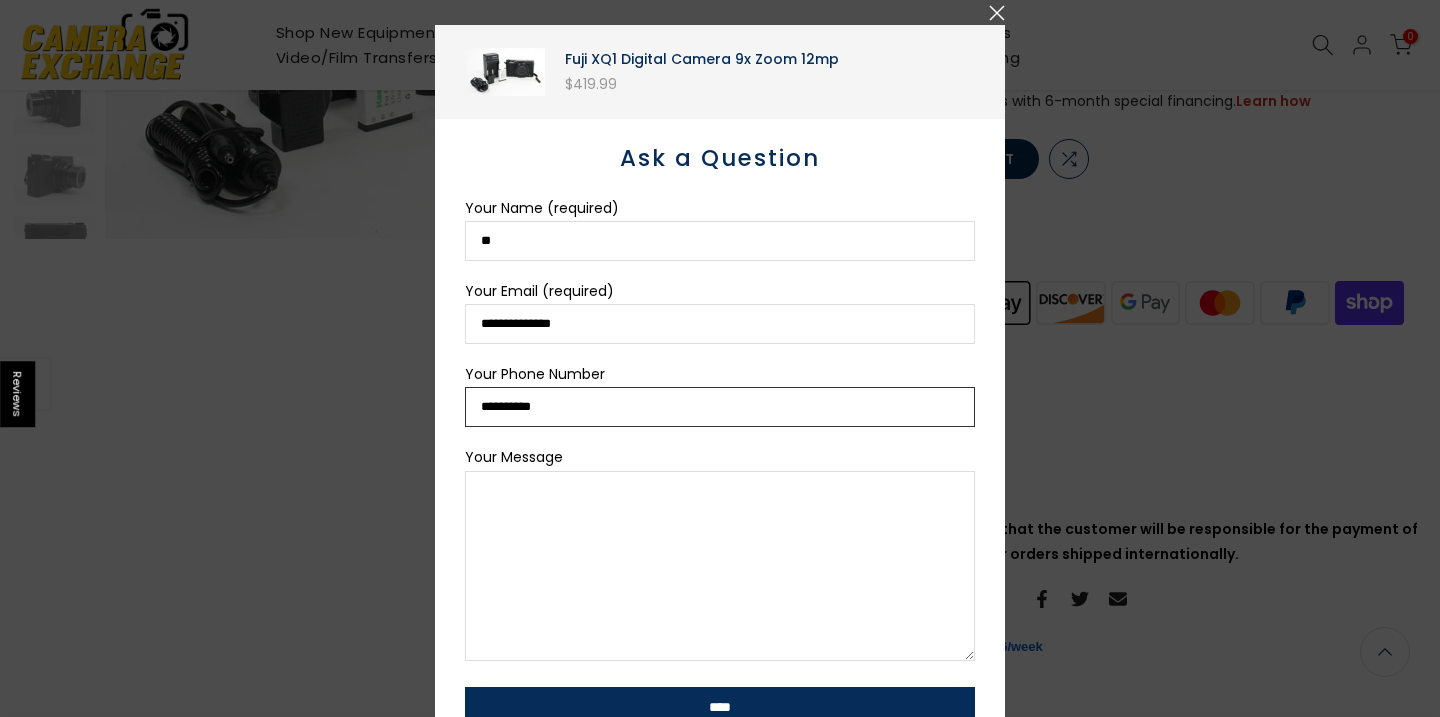 scroll, scrollTop: 348, scrollLeft: 0, axis: vertical 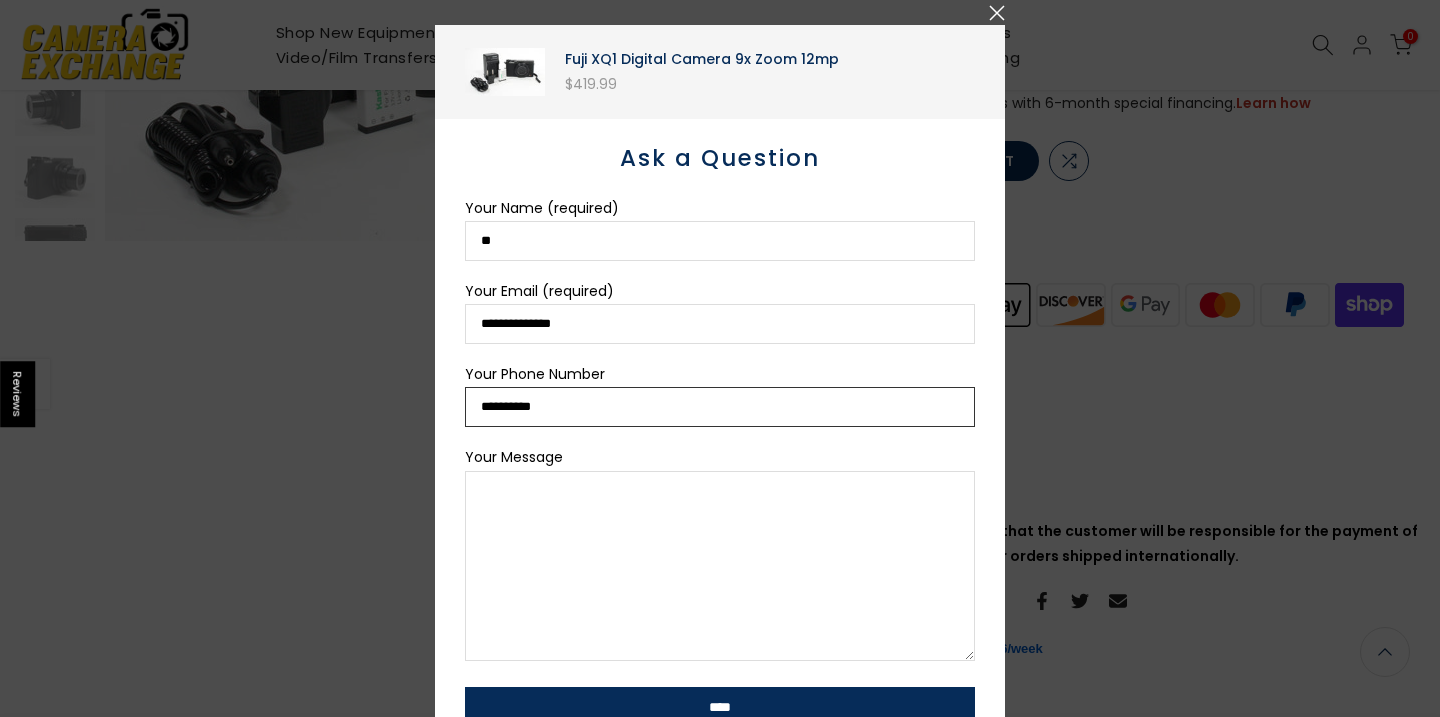 type on "**********" 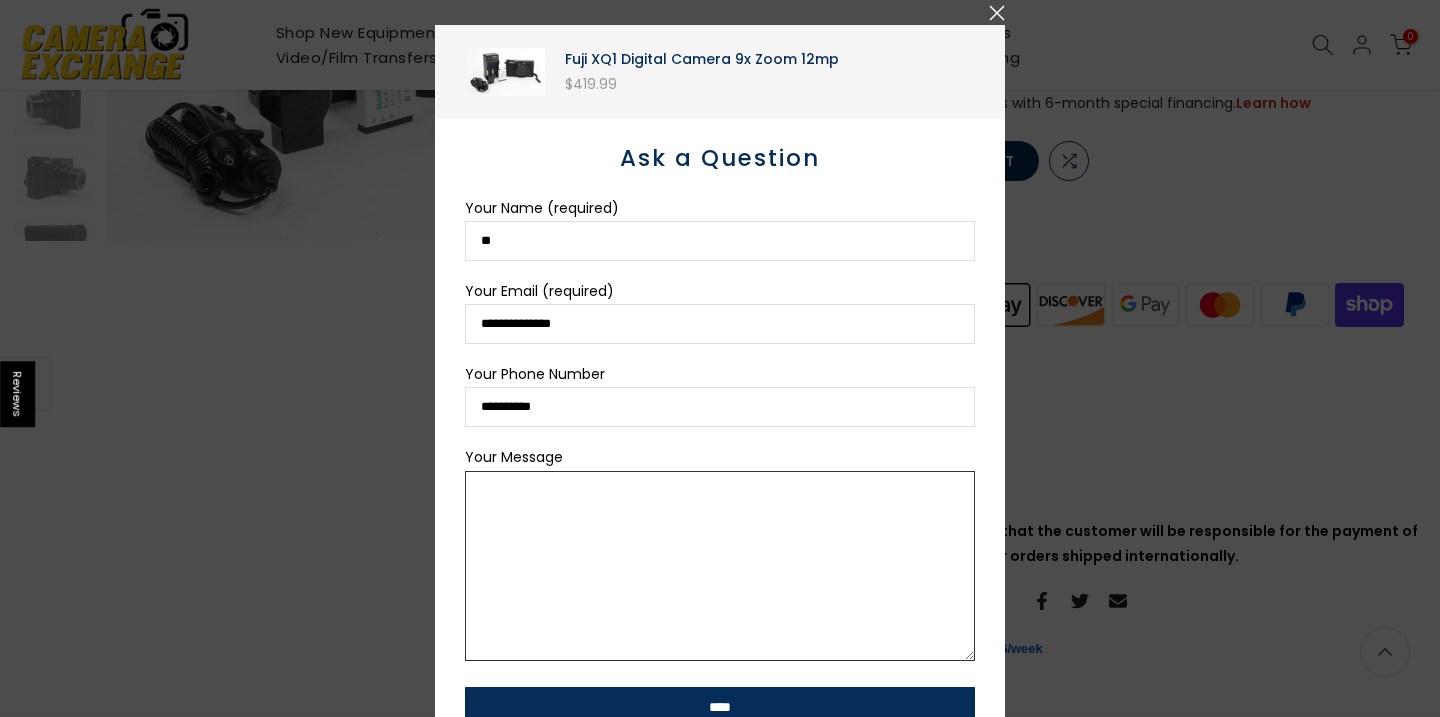 click on "Your Message" at bounding box center (720, 566) 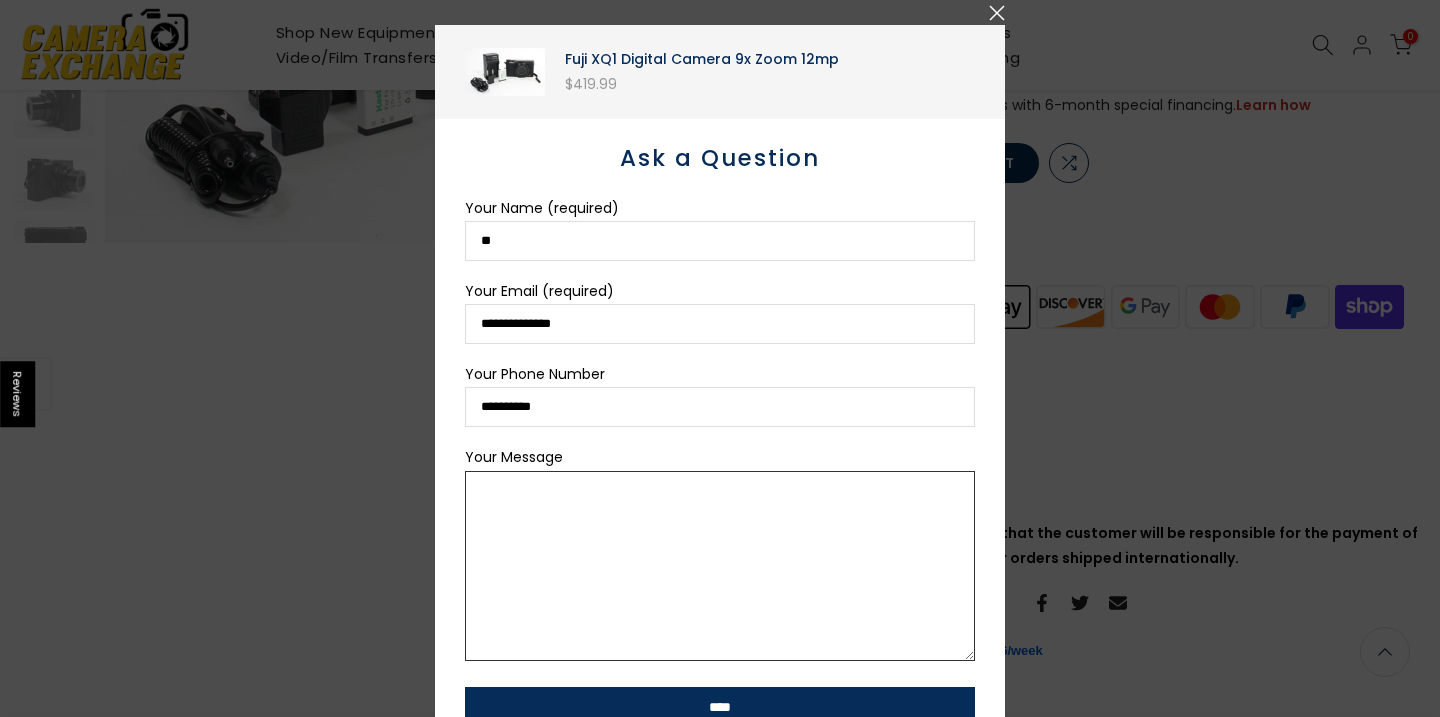 scroll, scrollTop: 350, scrollLeft: 0, axis: vertical 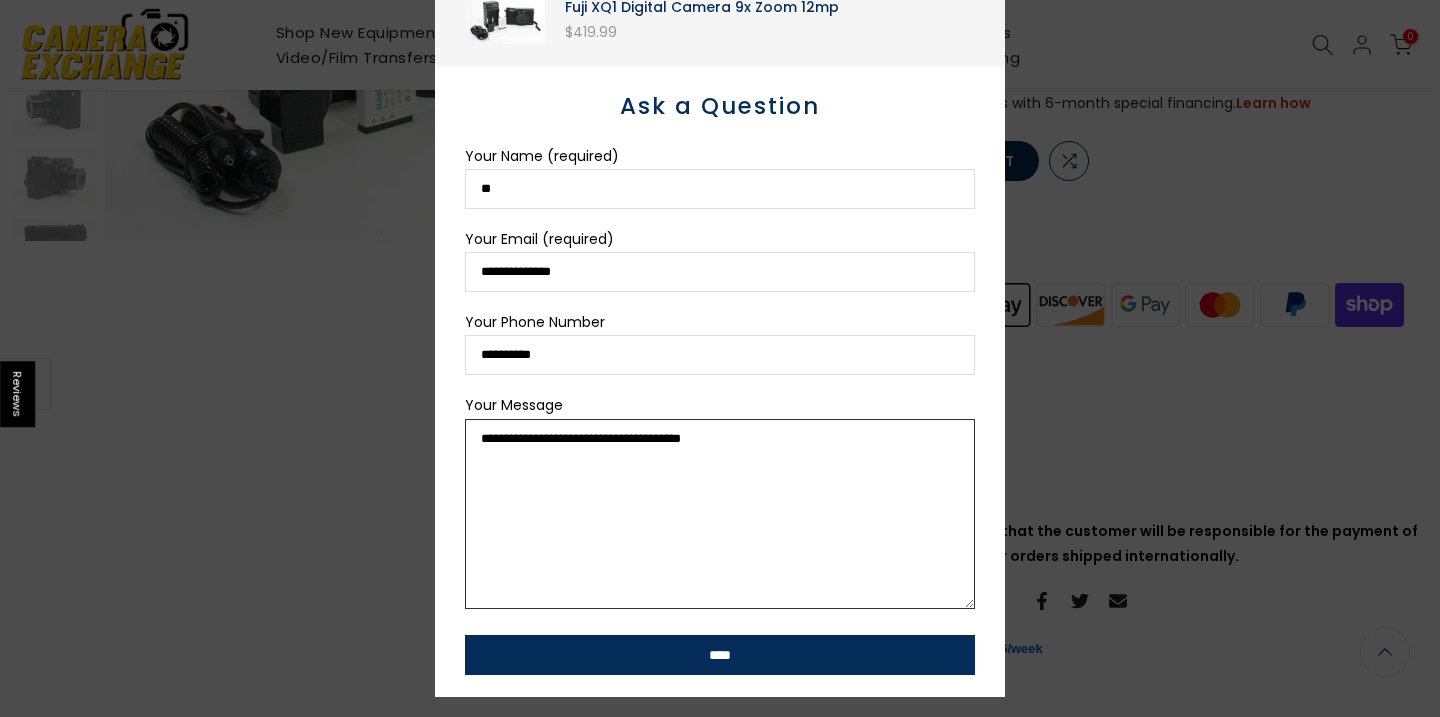 click on "**********" at bounding box center (720, 514) 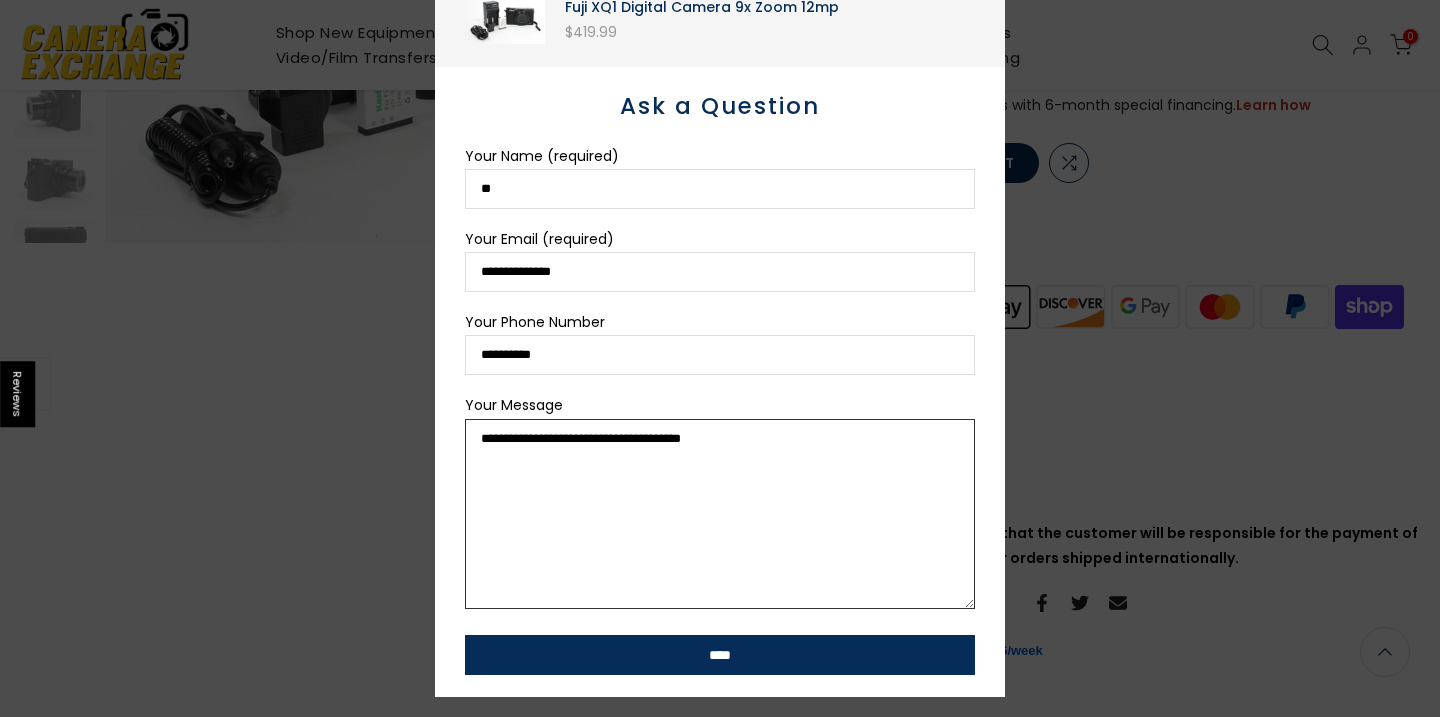 scroll, scrollTop: 350, scrollLeft: 0, axis: vertical 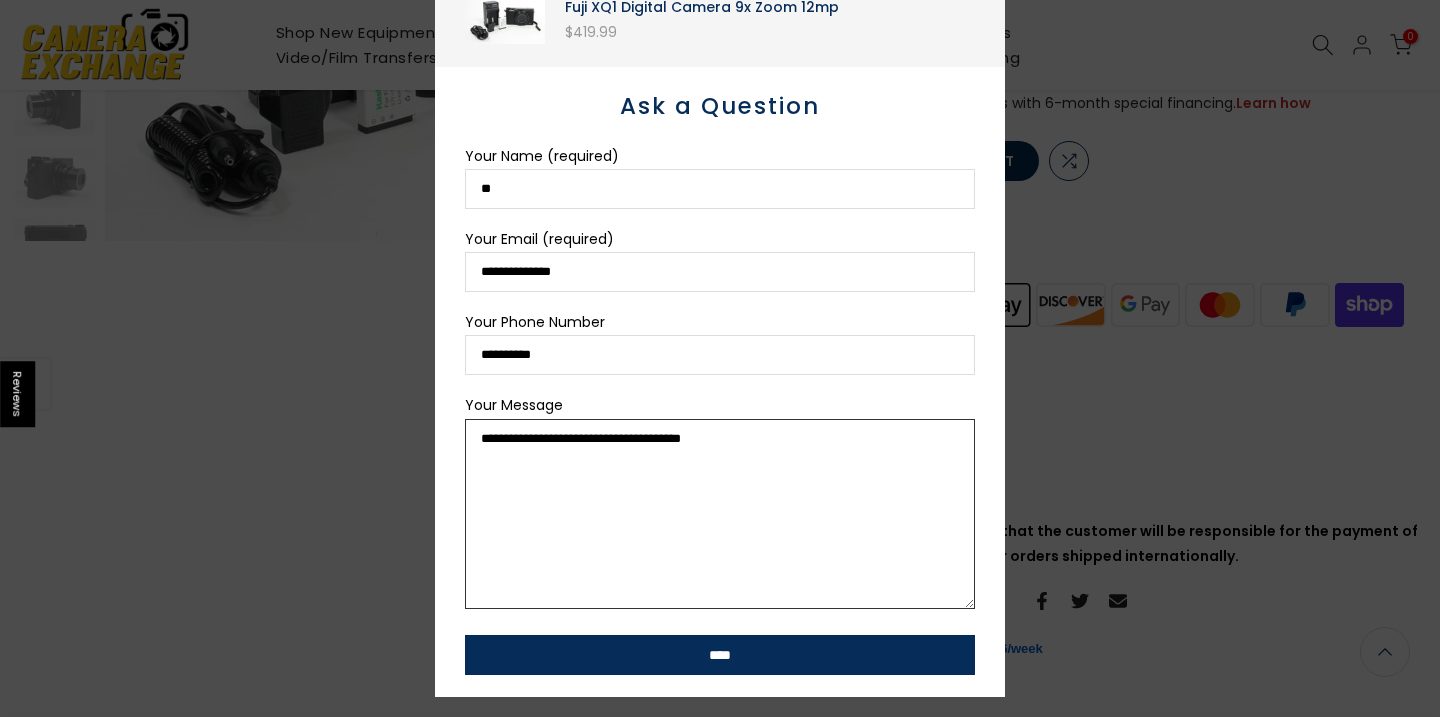 click on "**********" at bounding box center [720, 514] 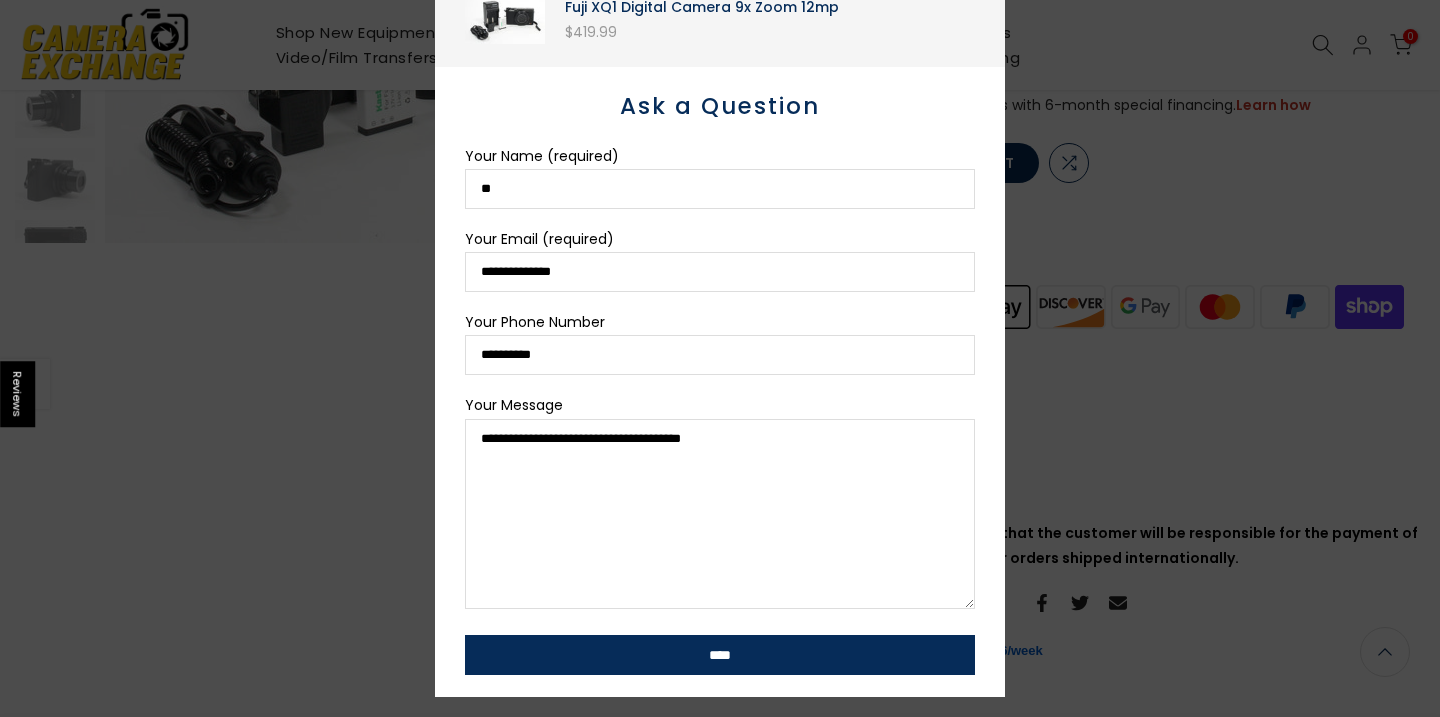 scroll, scrollTop: 350, scrollLeft: 0, axis: vertical 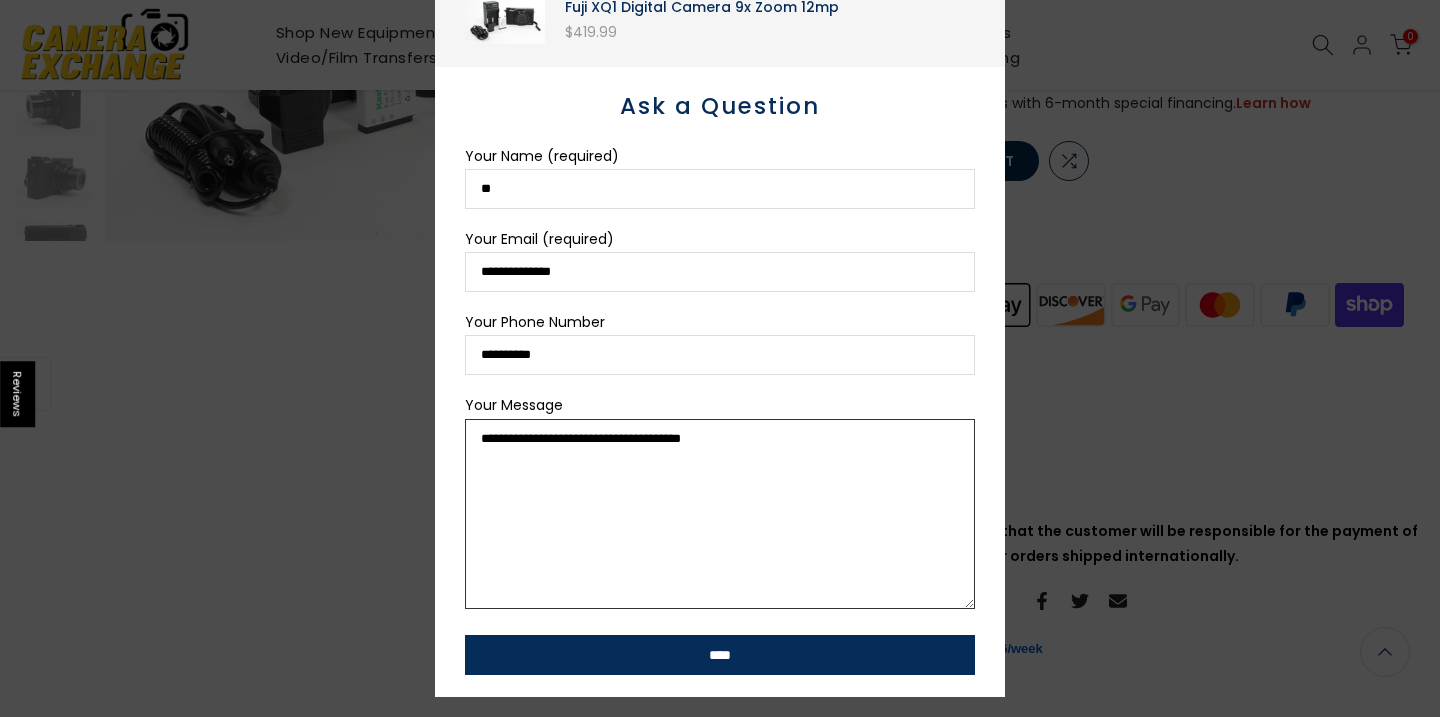 click on "**********" at bounding box center (720, 514) 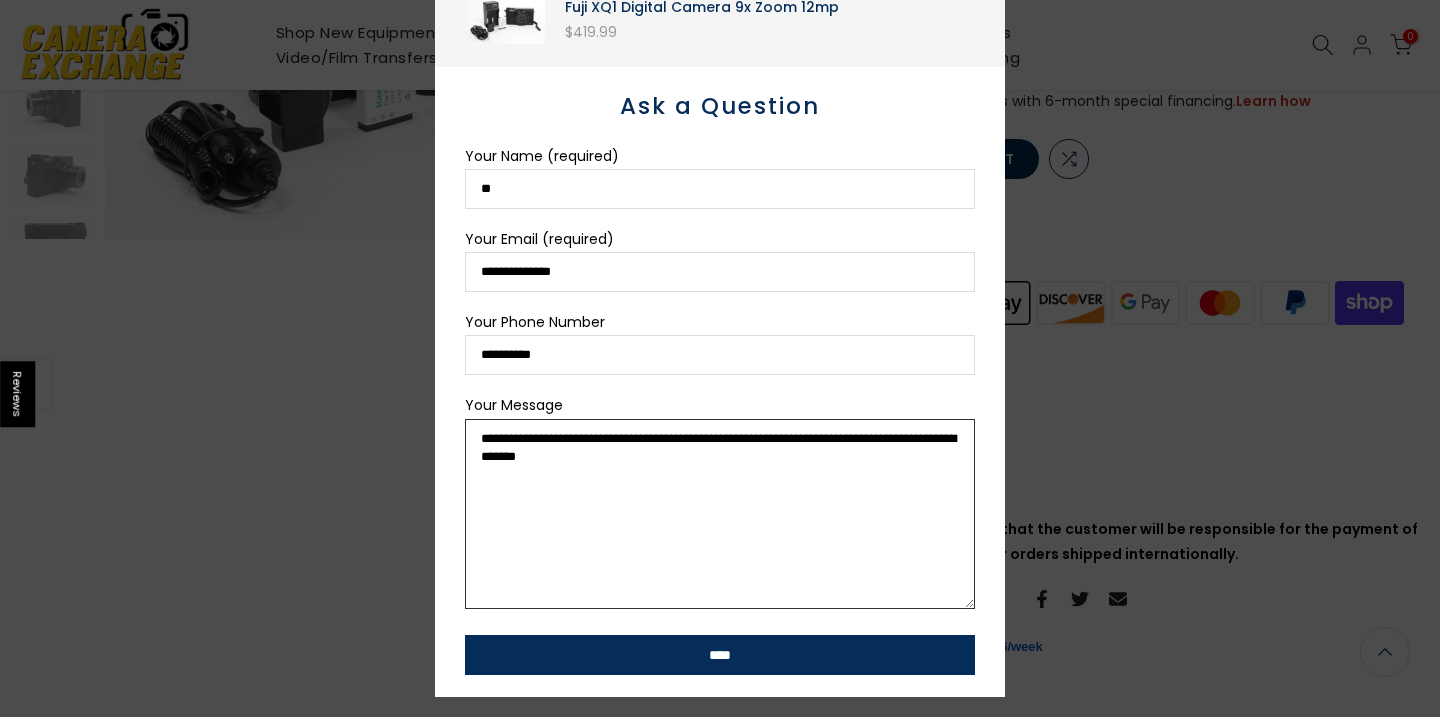 scroll, scrollTop: 348, scrollLeft: 0, axis: vertical 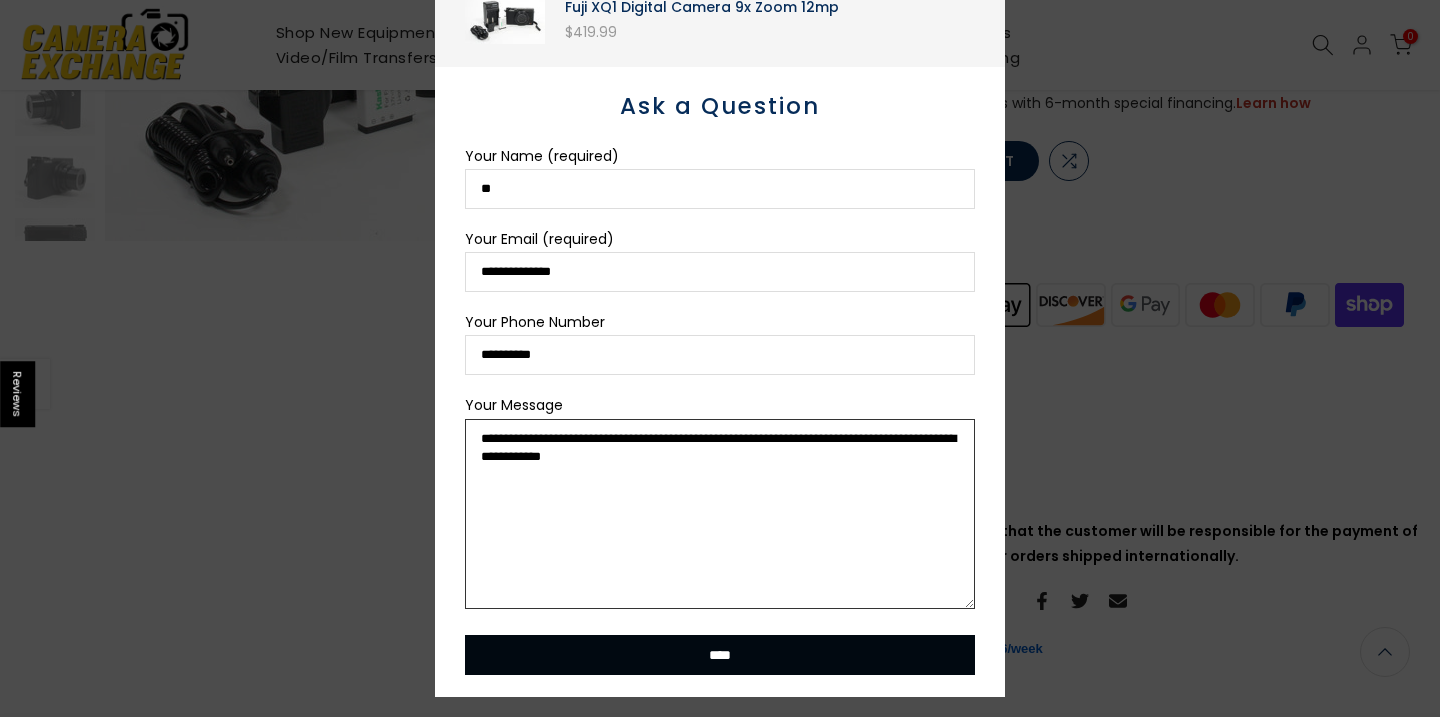 type on "**********" 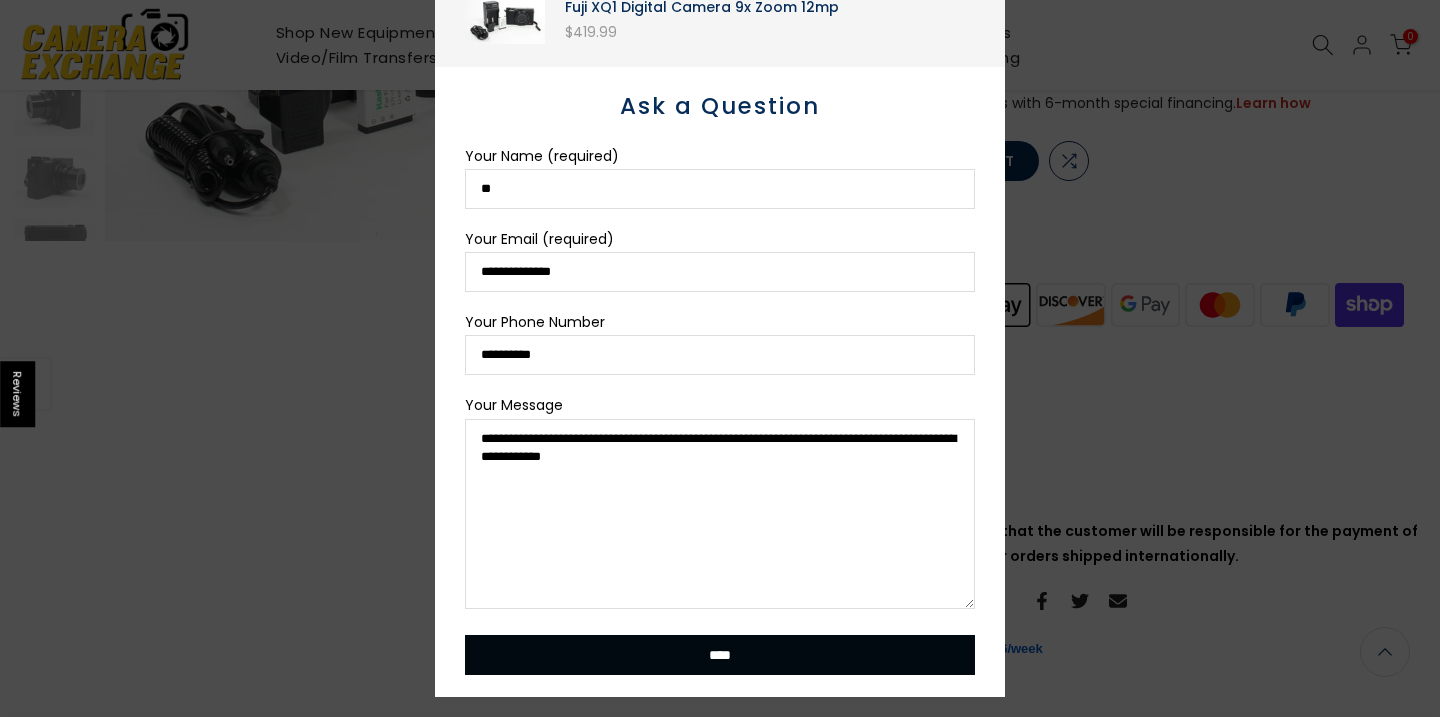click on "****" at bounding box center [720, 655] 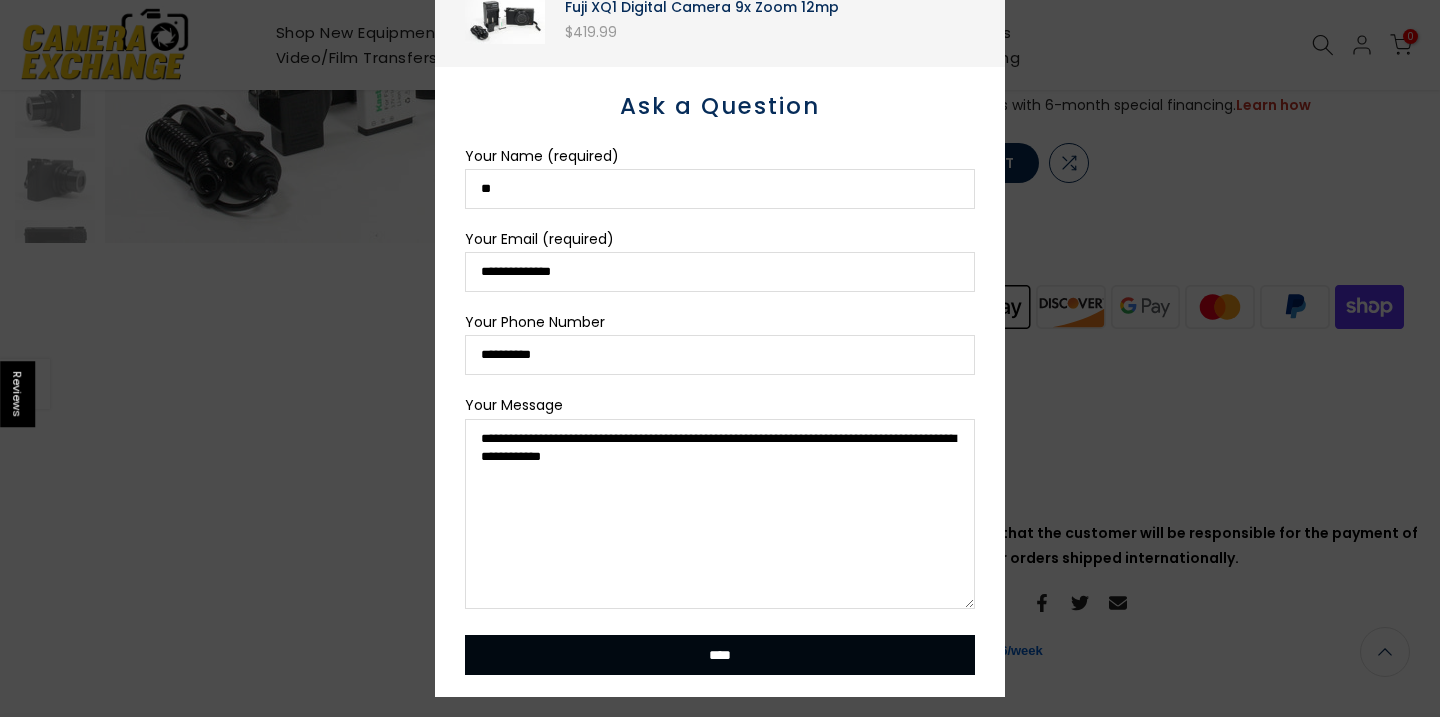 scroll, scrollTop: 350, scrollLeft: 0, axis: vertical 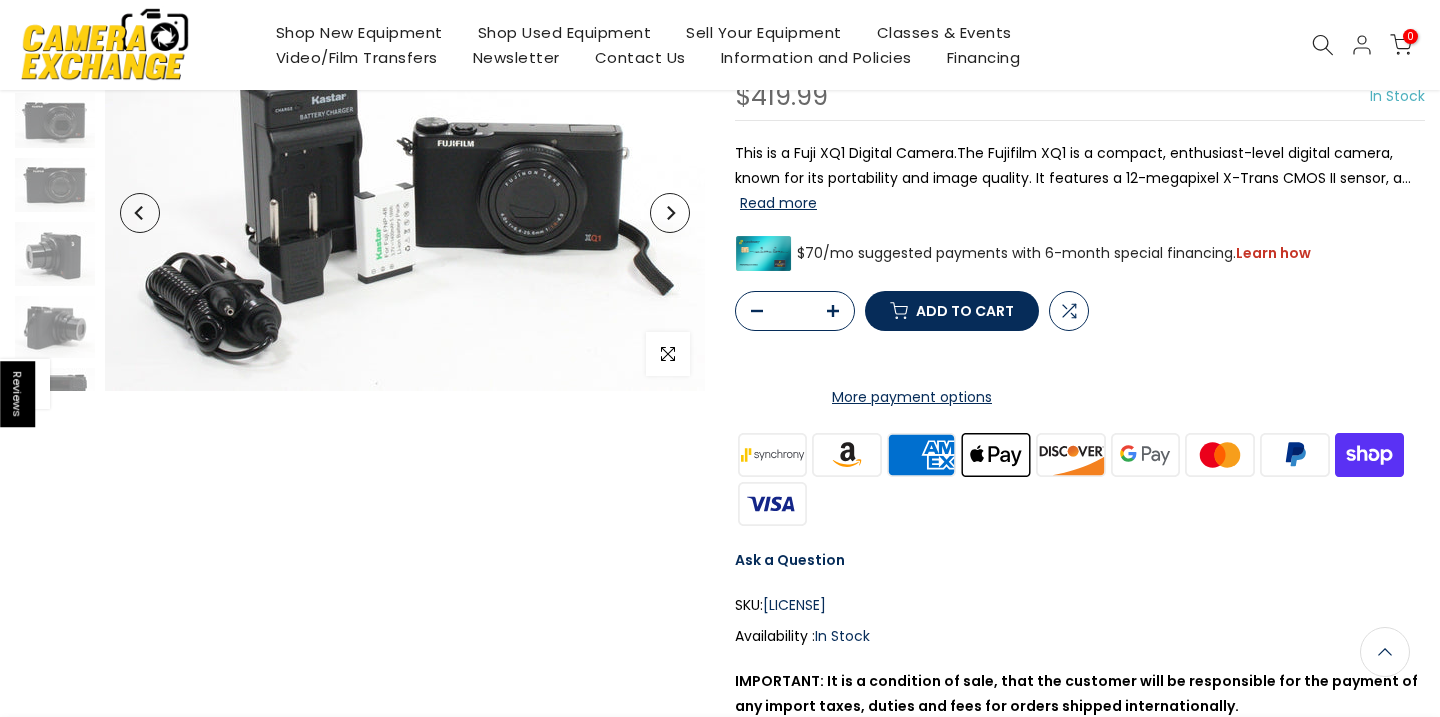 click on "Add to cart" at bounding box center (965, 311) 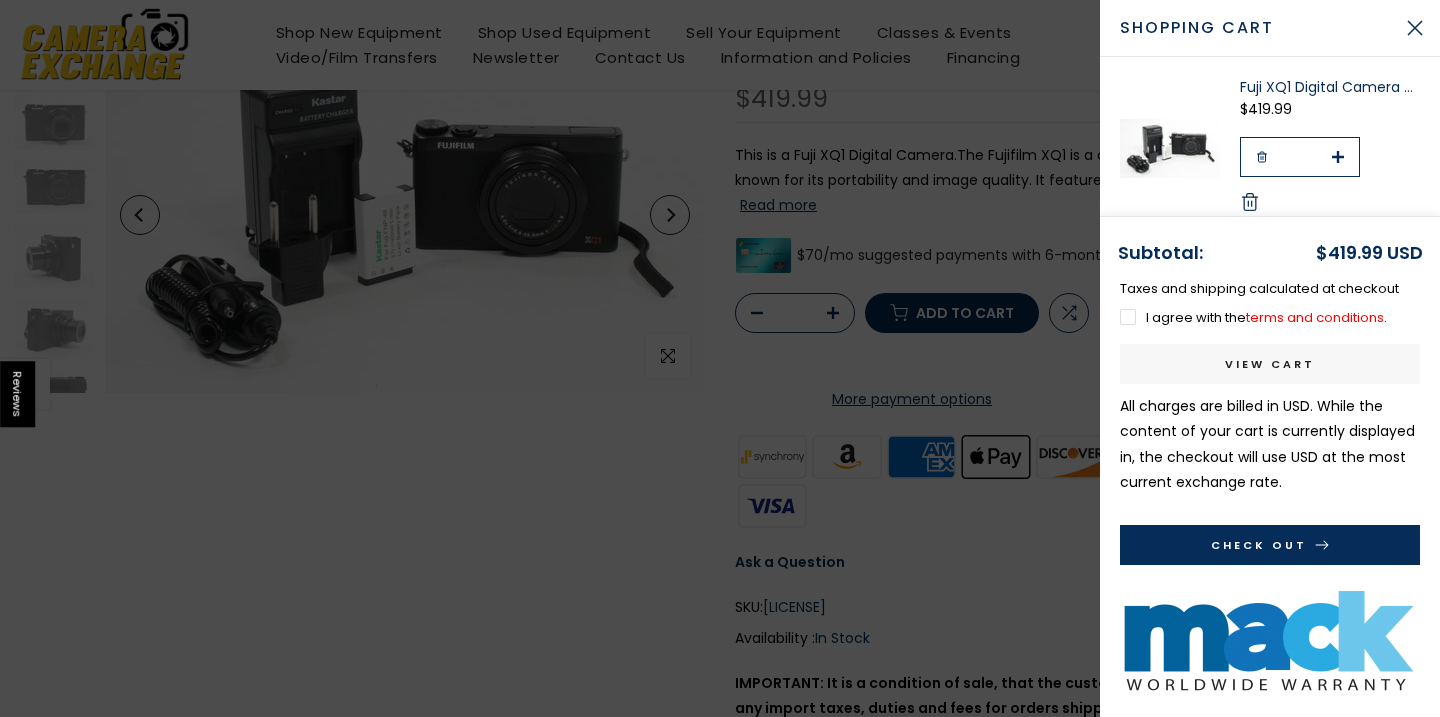 scroll, scrollTop: 200, scrollLeft: 0, axis: vertical 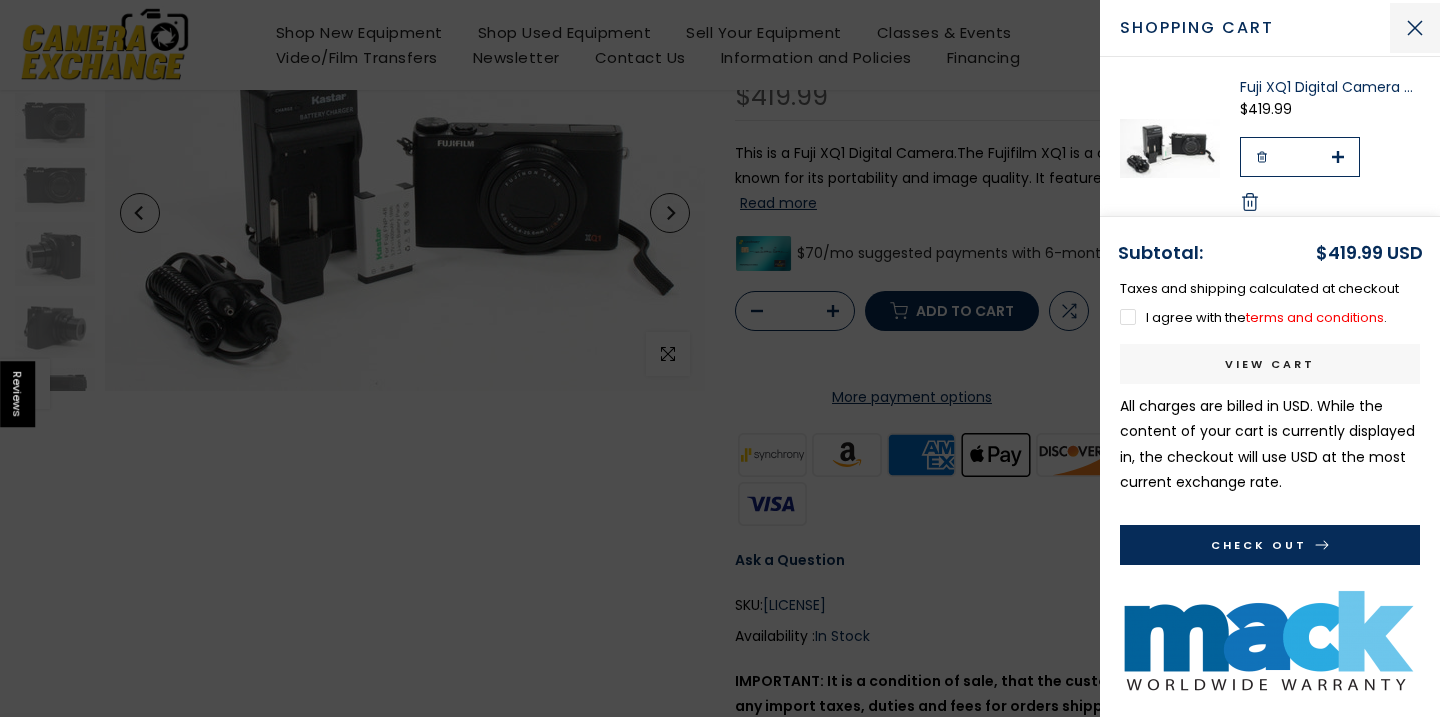 click at bounding box center [1415, 28] 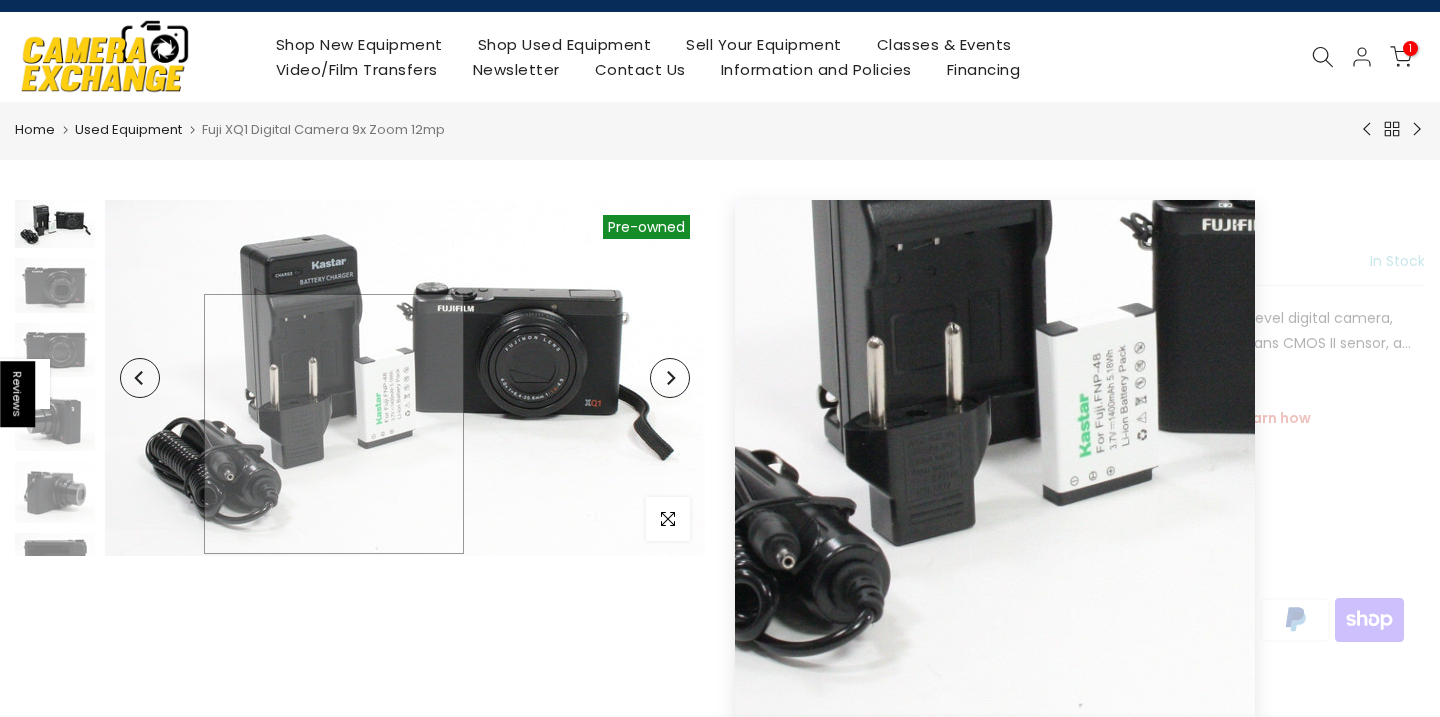 scroll, scrollTop: 34, scrollLeft: 0, axis: vertical 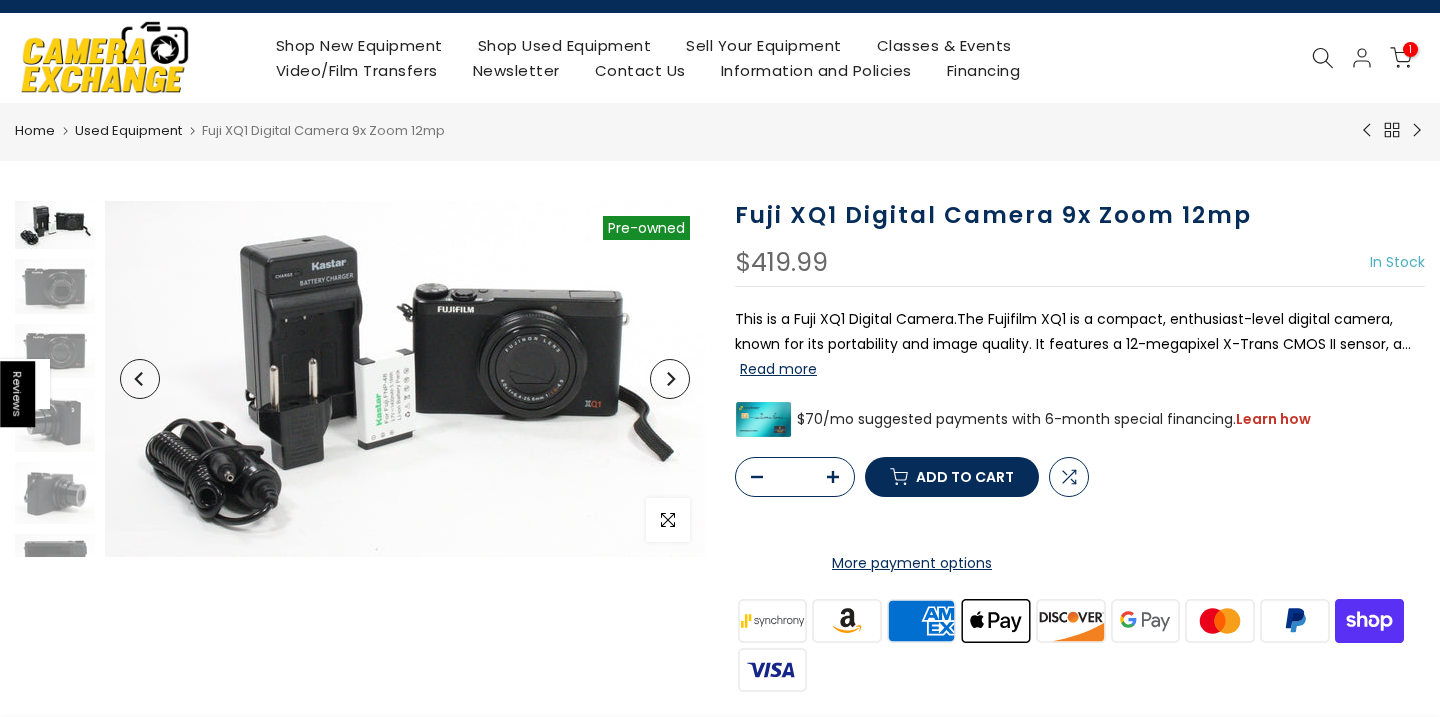 click on "Sell Your Equipment" at bounding box center [764, 45] 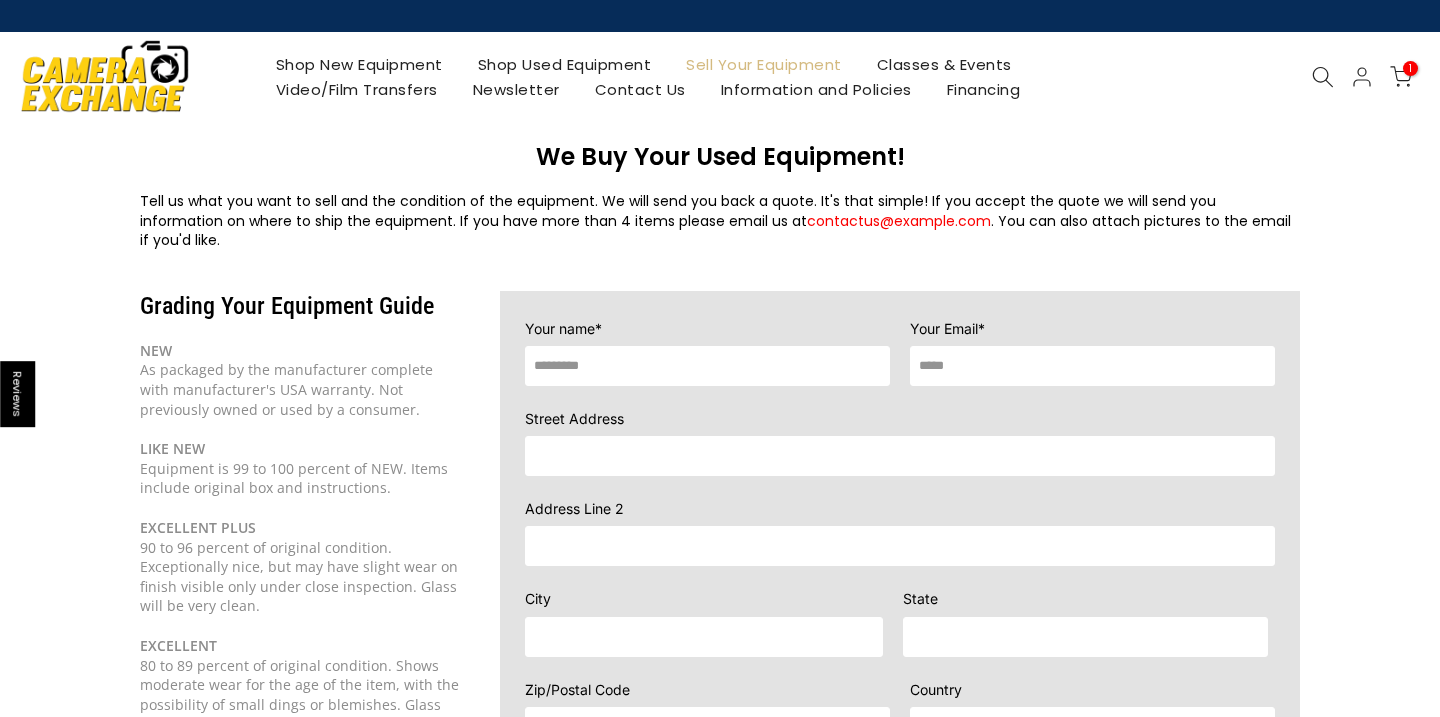 scroll, scrollTop: 0, scrollLeft: 0, axis: both 